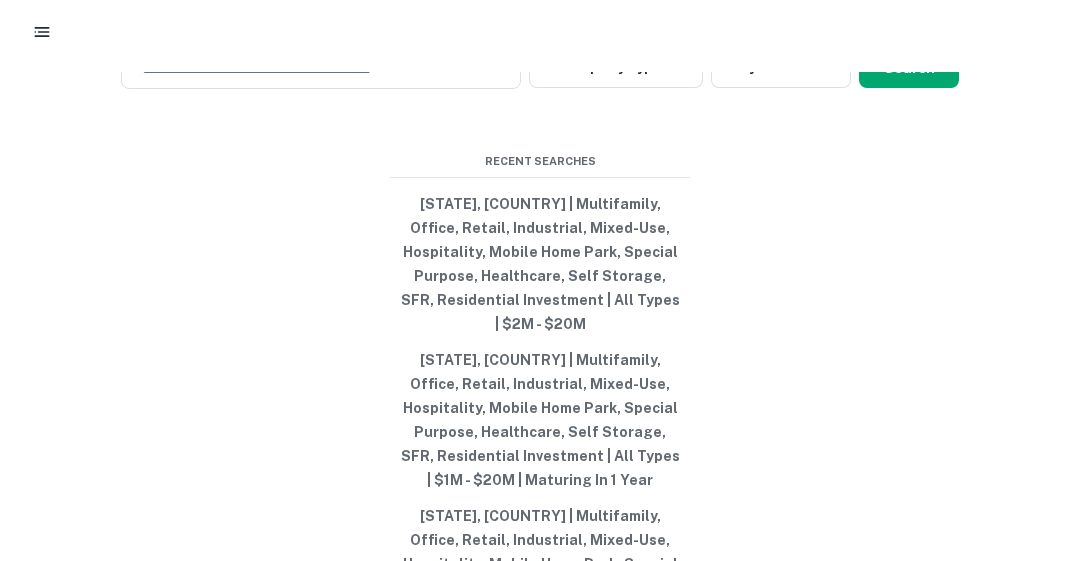 scroll, scrollTop: 0, scrollLeft: 0, axis: both 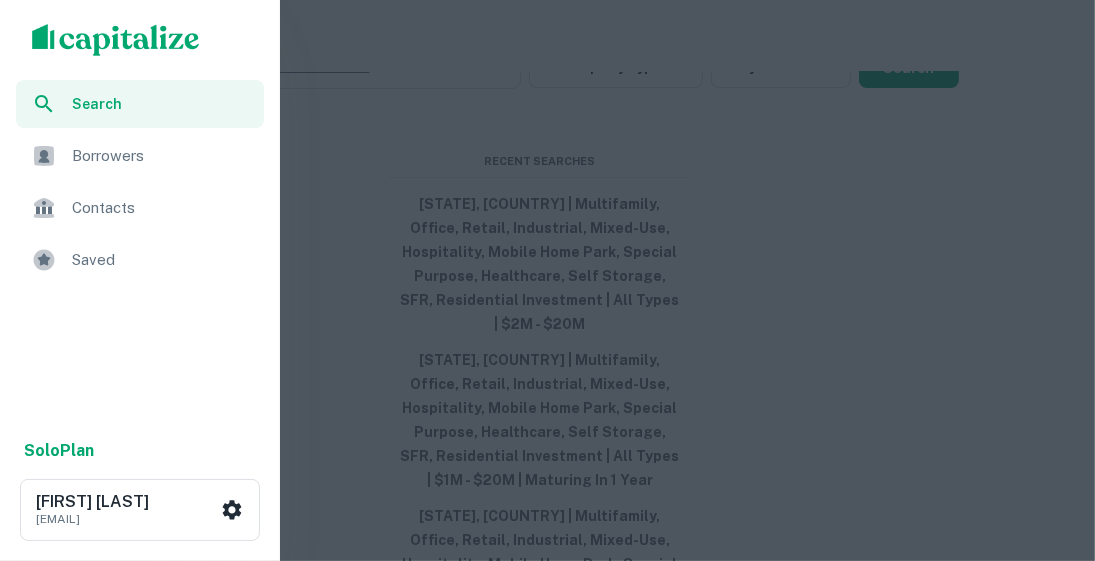 click on "Search" at bounding box center (162, 104) 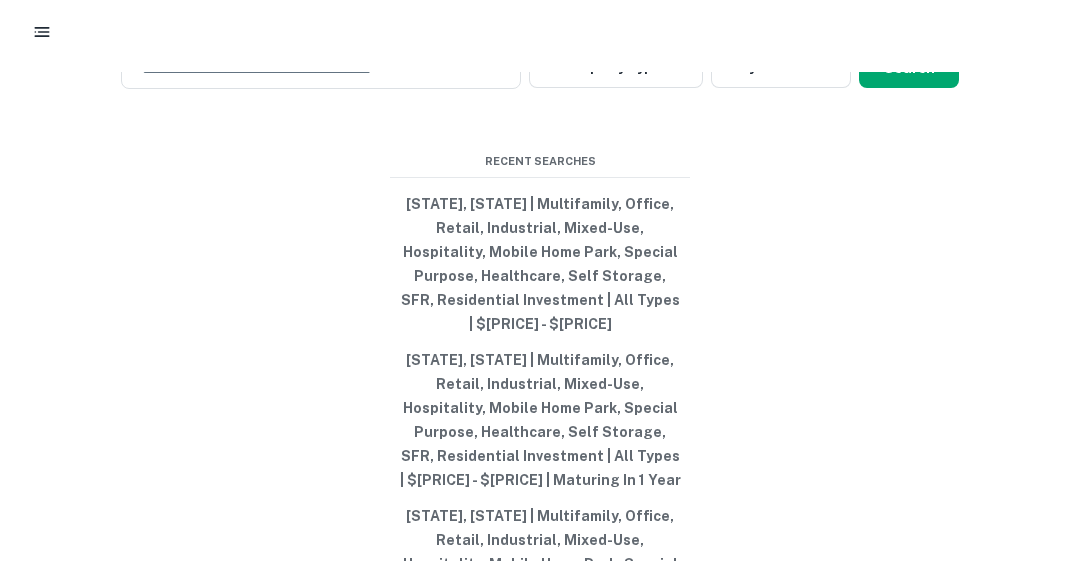 scroll, scrollTop: 0, scrollLeft: 0, axis: both 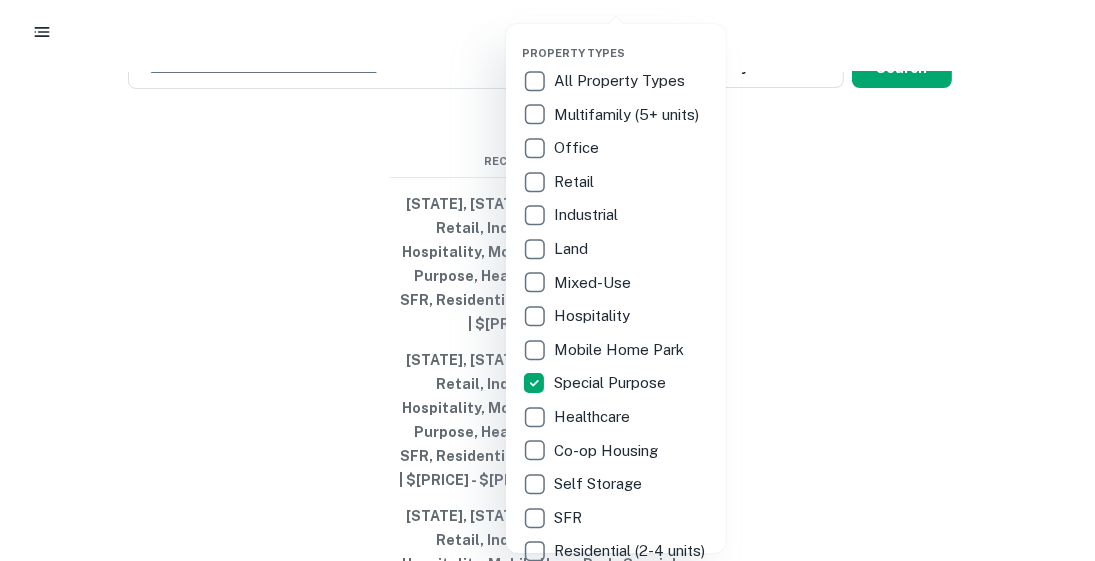 click at bounding box center (547, 280) 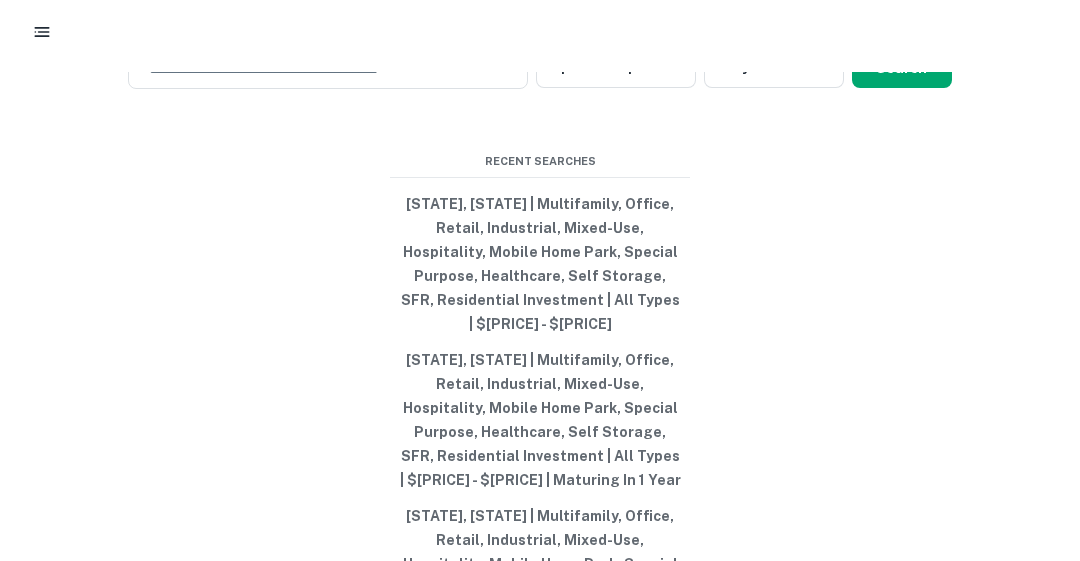 click on "Search" at bounding box center (902, 68) 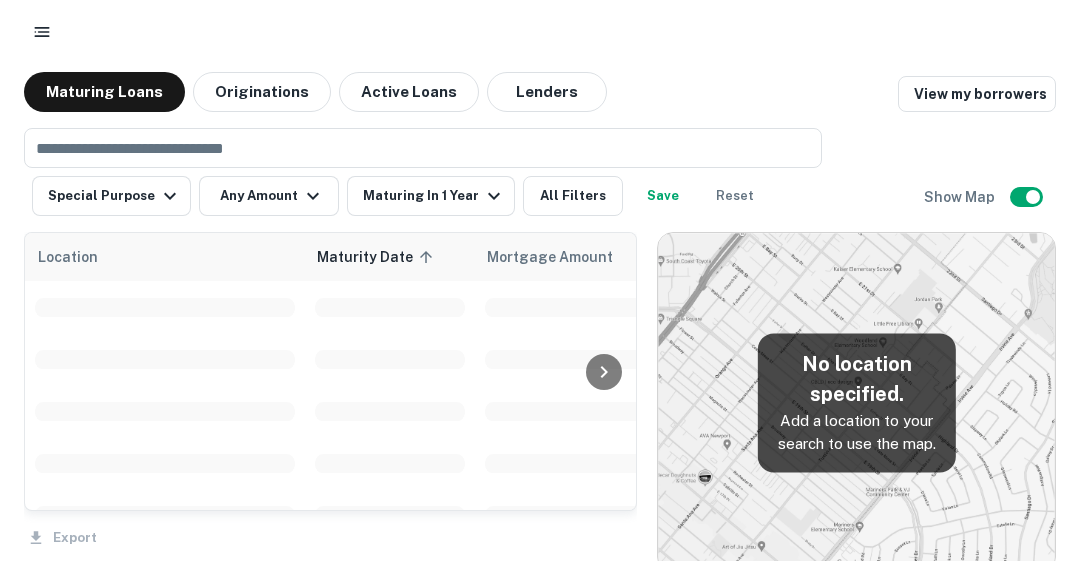 click on "Lenders" at bounding box center (547, 92) 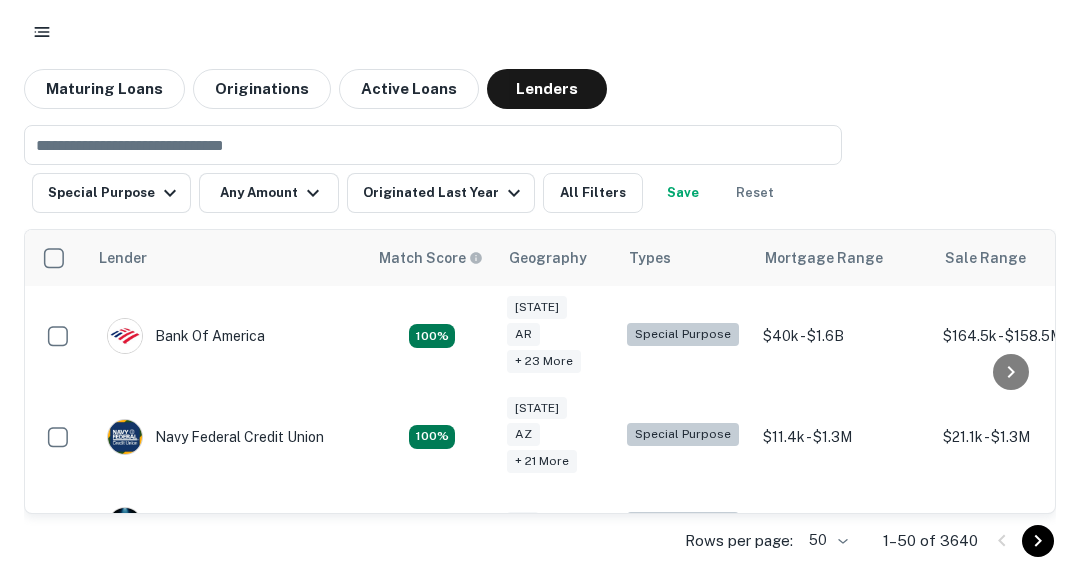 scroll, scrollTop: 12, scrollLeft: 0, axis: vertical 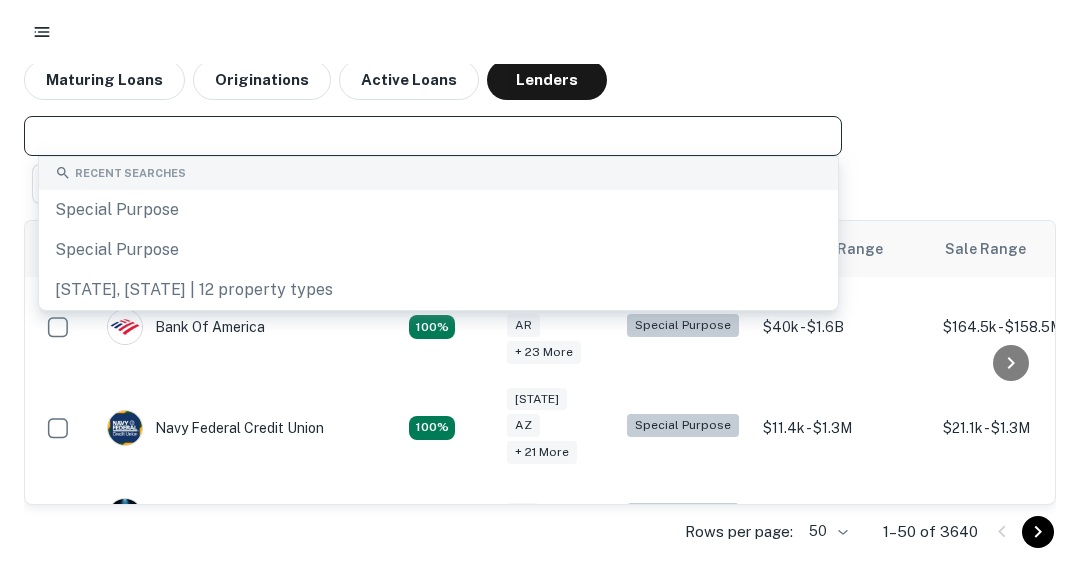 click at bounding box center (431, 136) 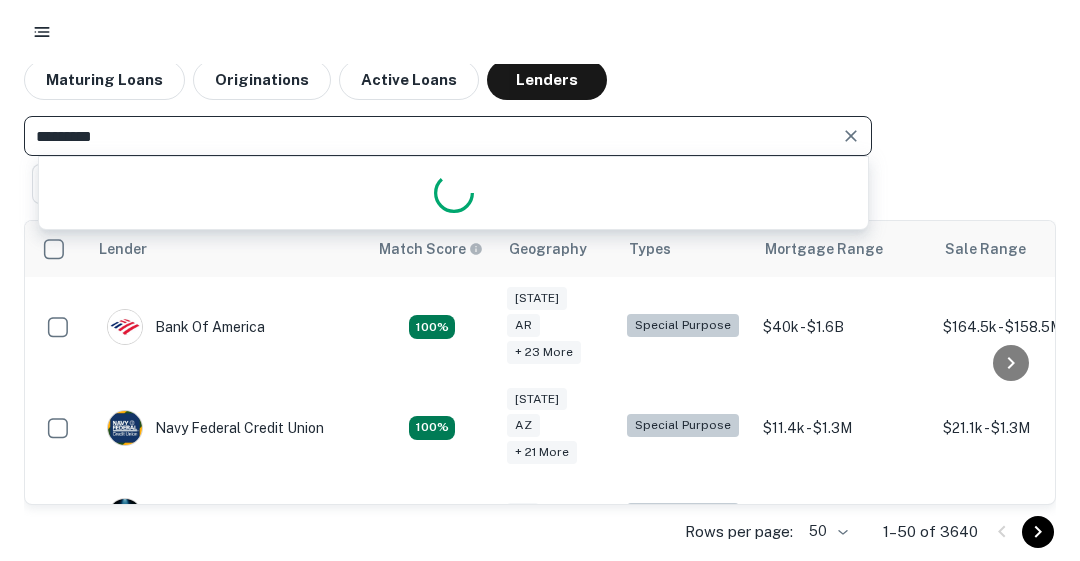 type on "**********" 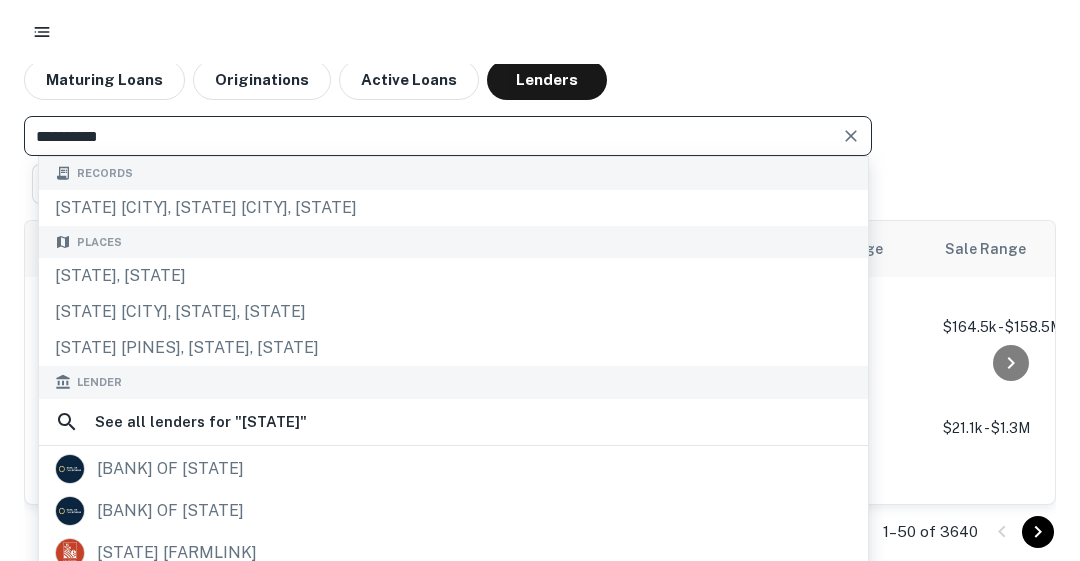 click on "[STATE], USA" at bounding box center [453, 276] 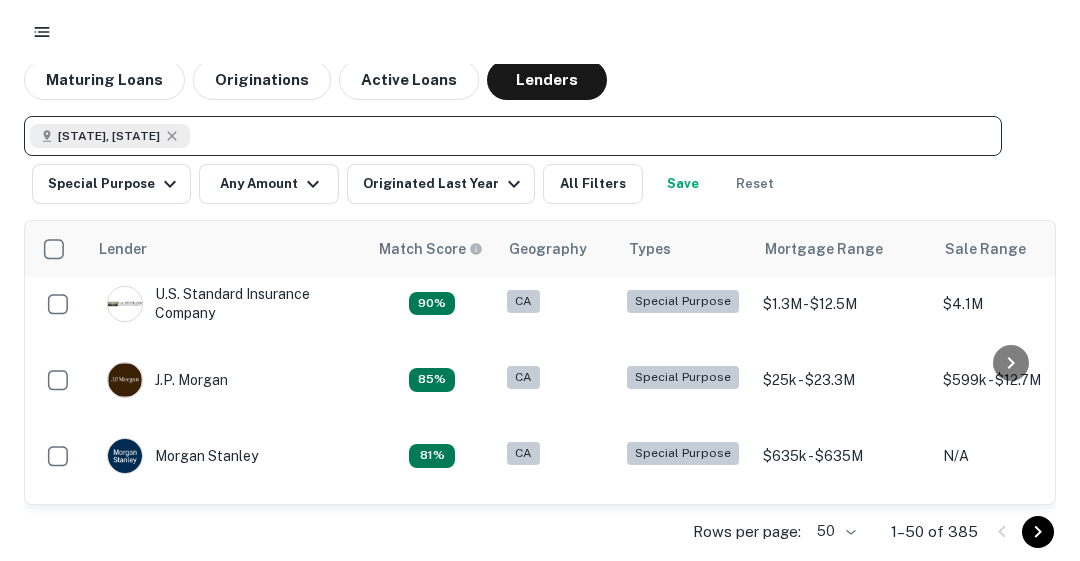 scroll, scrollTop: 0, scrollLeft: 0, axis: both 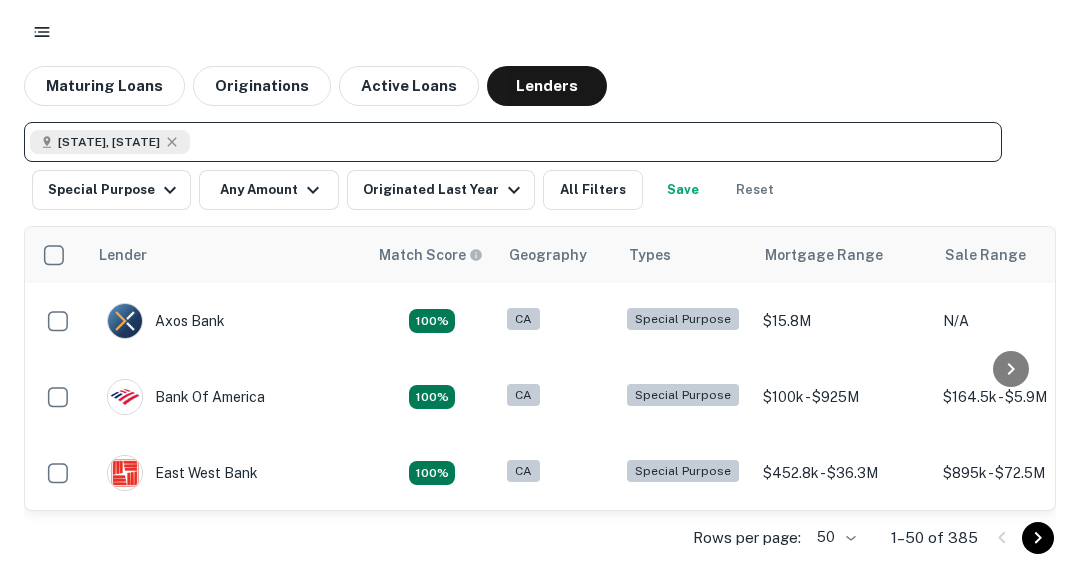 click 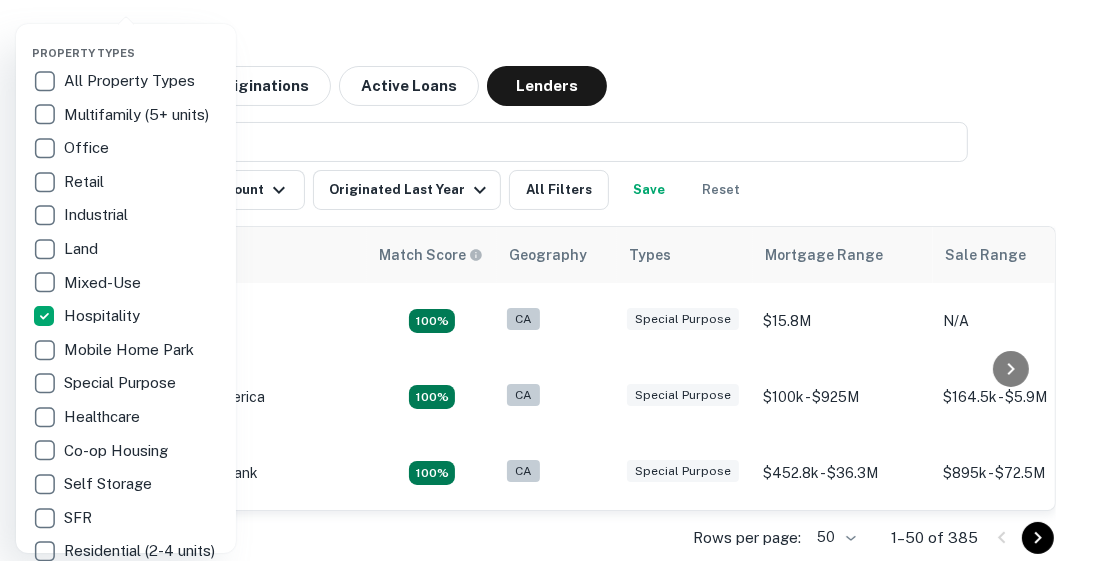 click at bounding box center (547, 280) 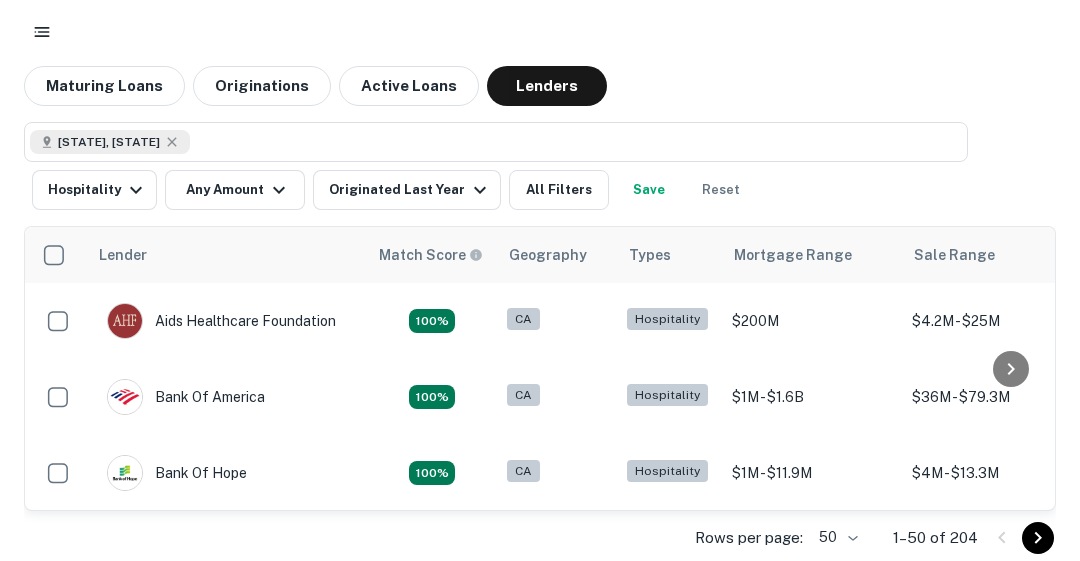 scroll, scrollTop: 12, scrollLeft: 0, axis: vertical 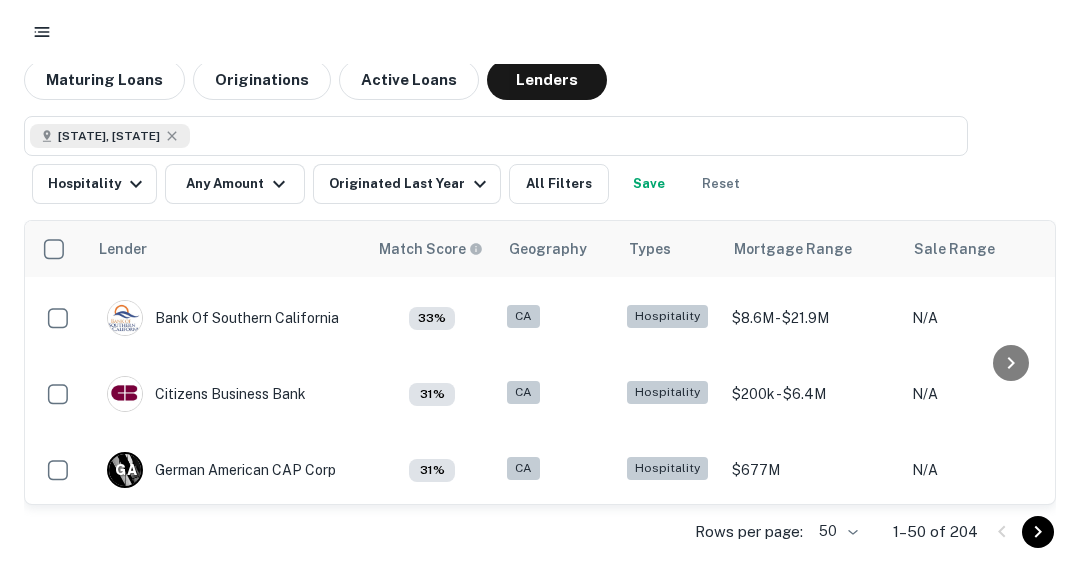 click 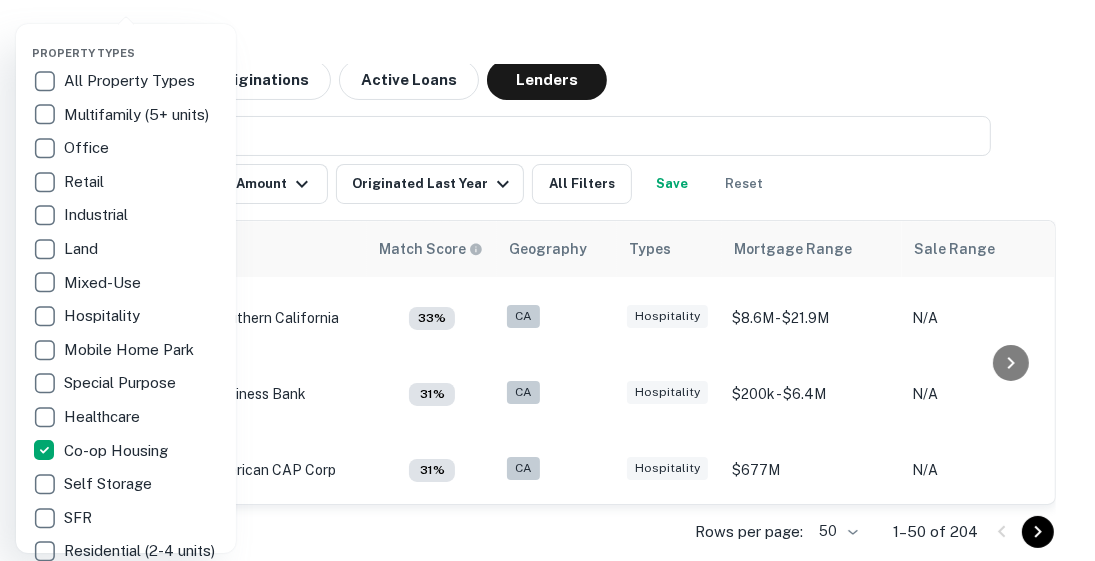 click at bounding box center (547, 280) 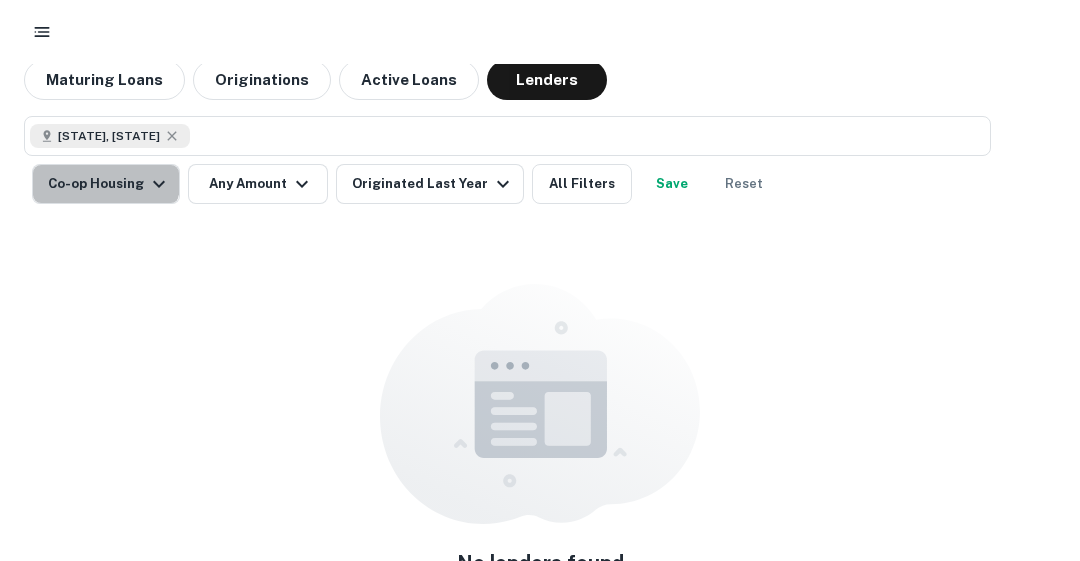 click on "Co-op Housing" at bounding box center (106, 184) 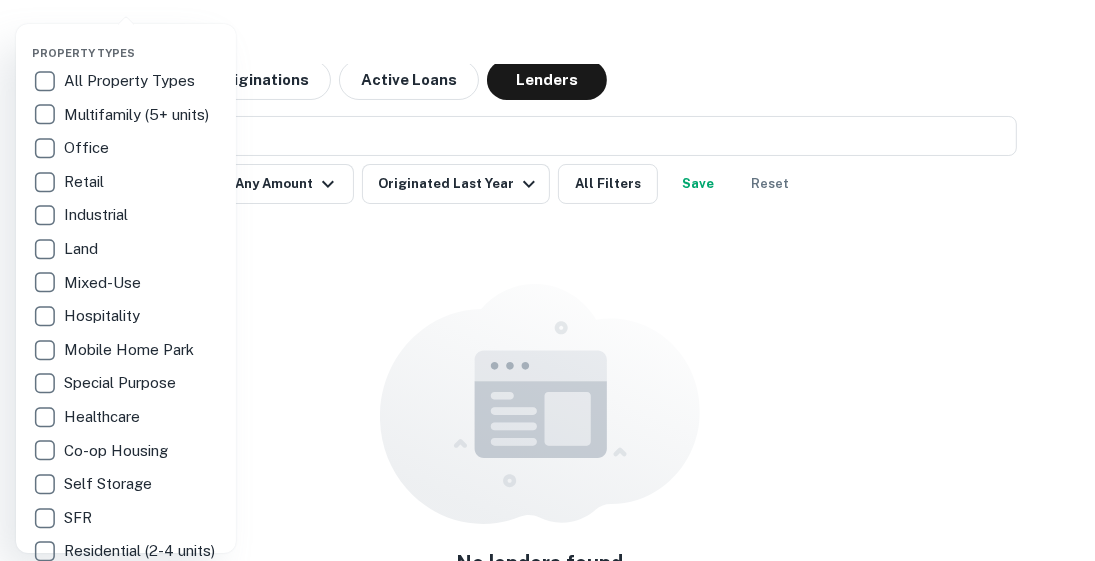 click at bounding box center (547, 280) 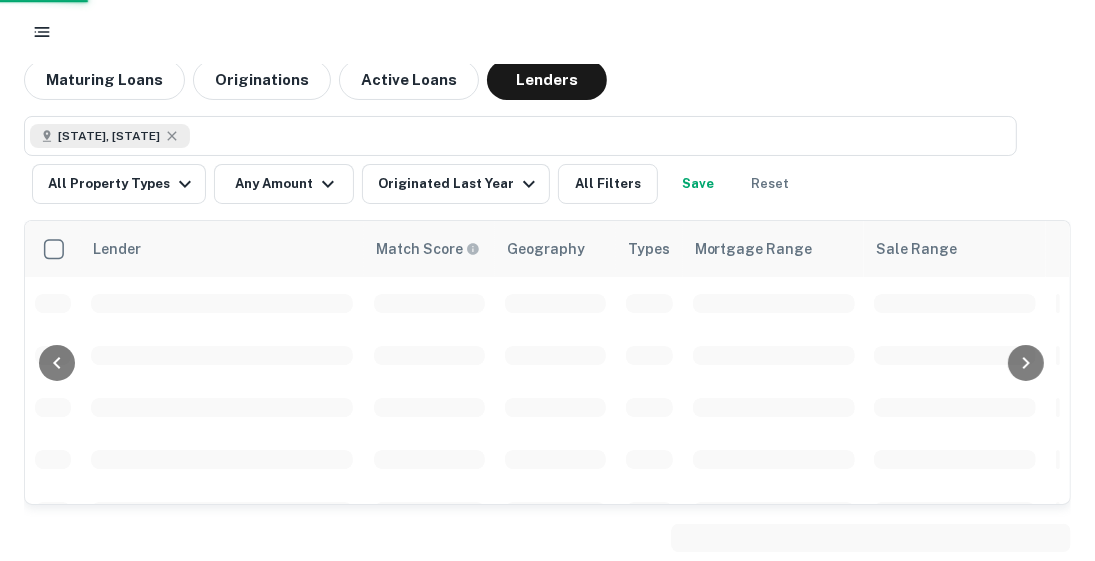 click on "Property Types All Property Types Multifamily (5+ units) Office Retail Industrial Land Mixed-Use Hospitality Mobile Home Park Special Purpose Healthcare Co-op Housing Self Storage SFR Residential (2-4 units) Apply" at bounding box center (547, 280) 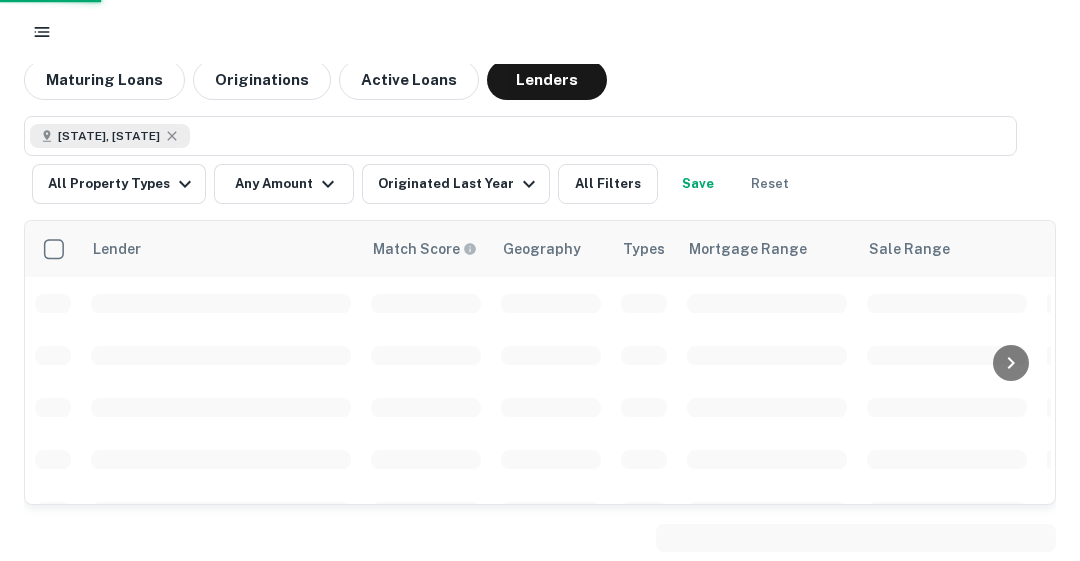 click 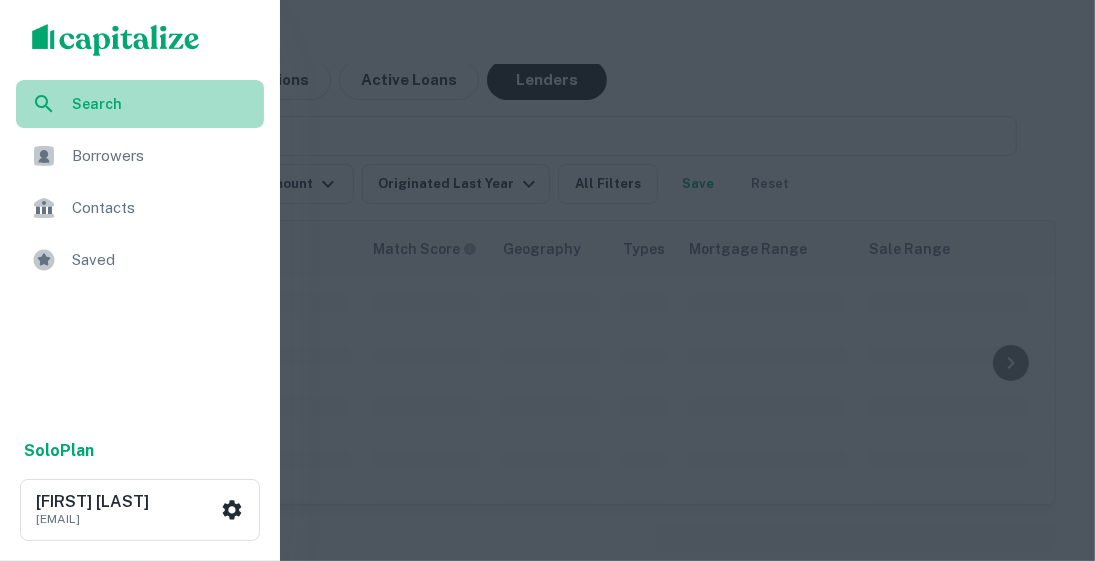 click on "Search" at bounding box center [162, 104] 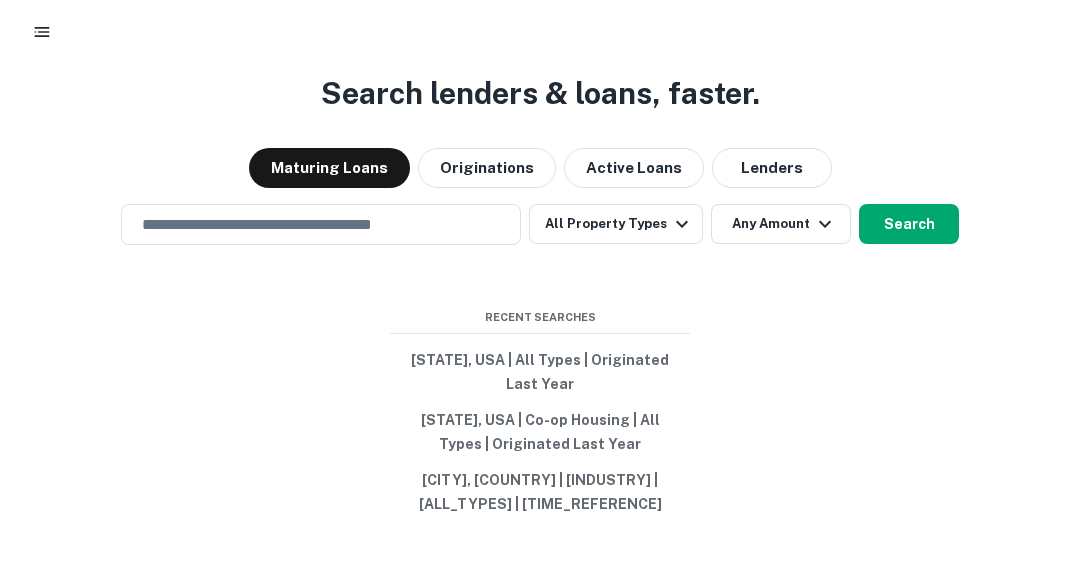 scroll, scrollTop: 0, scrollLeft: 0, axis: both 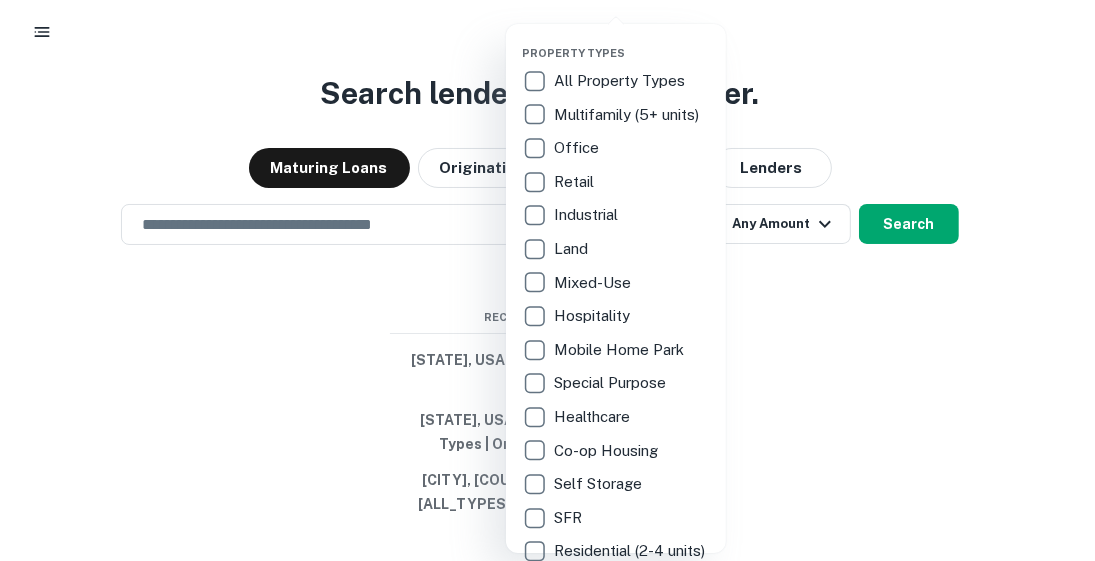 click at bounding box center [547, 280] 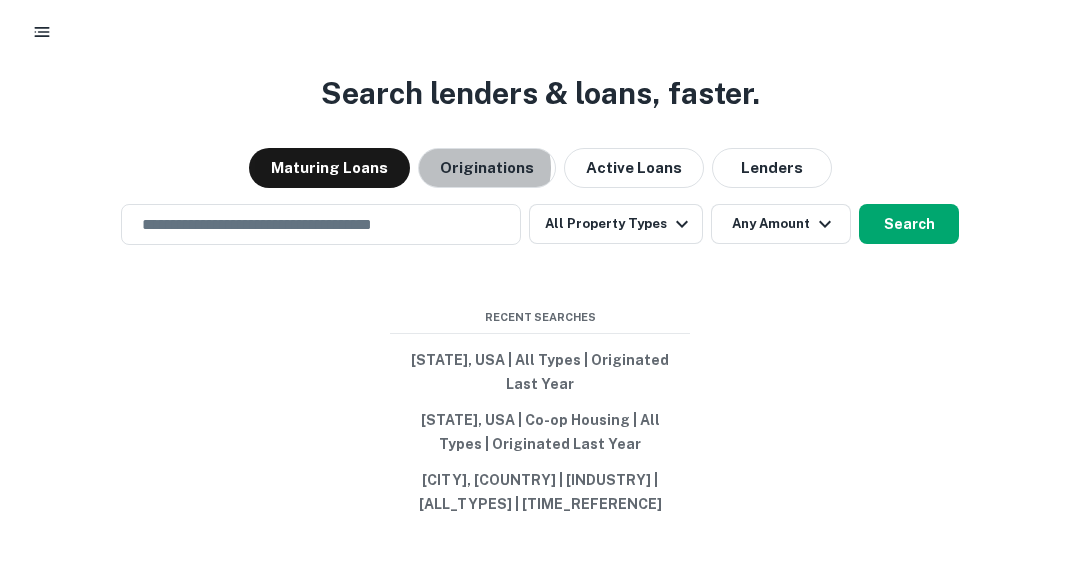 click on "Originations" at bounding box center (487, 168) 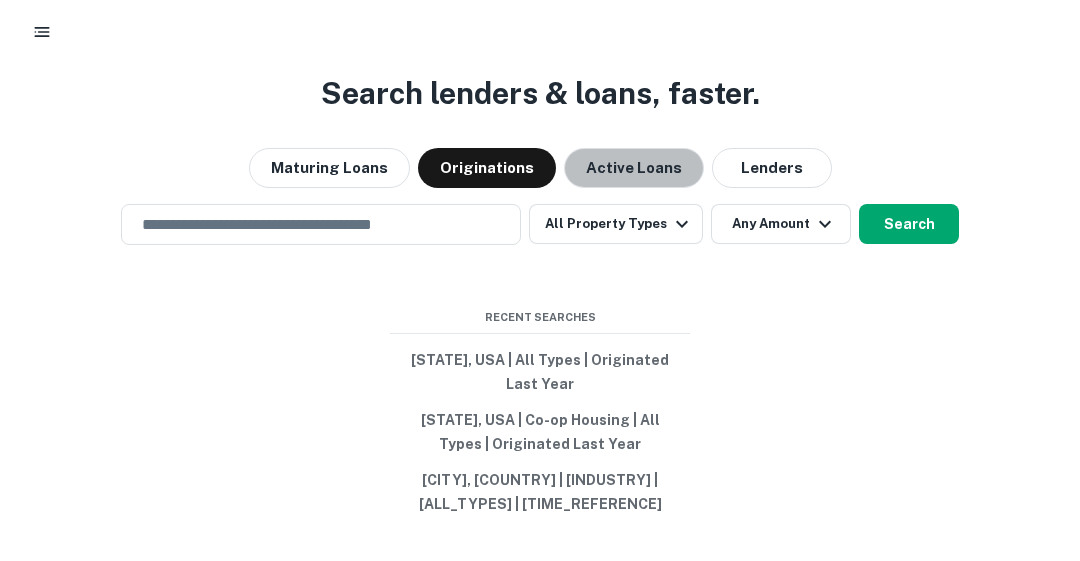 click on "Active Loans" at bounding box center [634, 168] 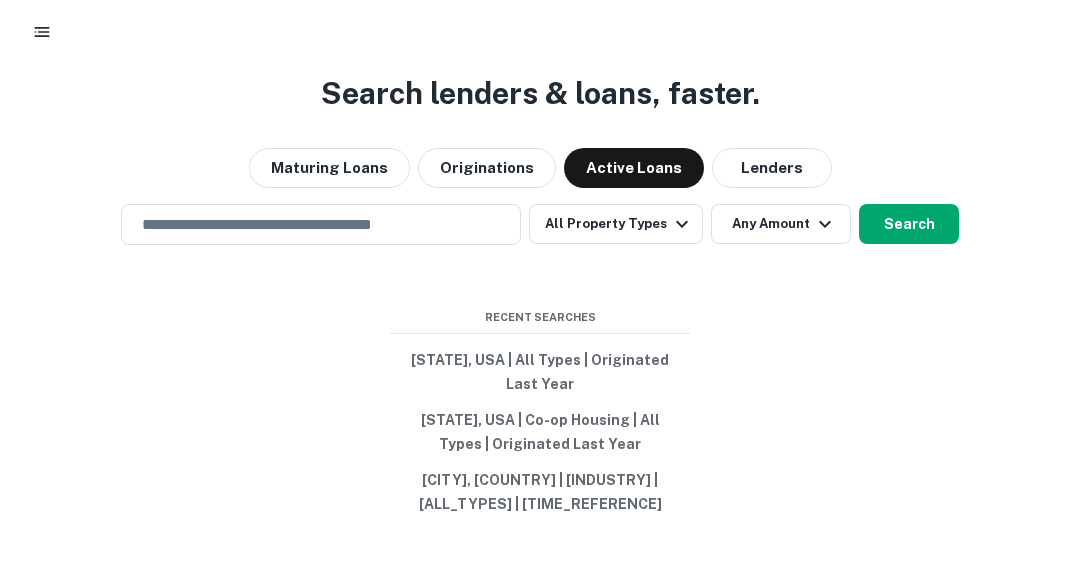 click on "All Property Types" at bounding box center (616, 224) 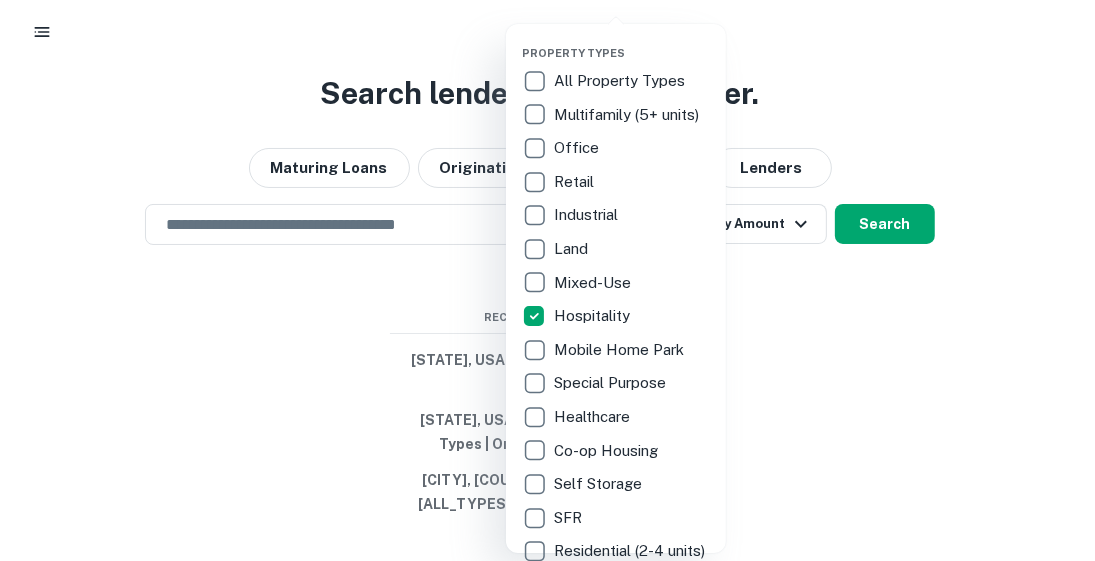 click at bounding box center (547, 280) 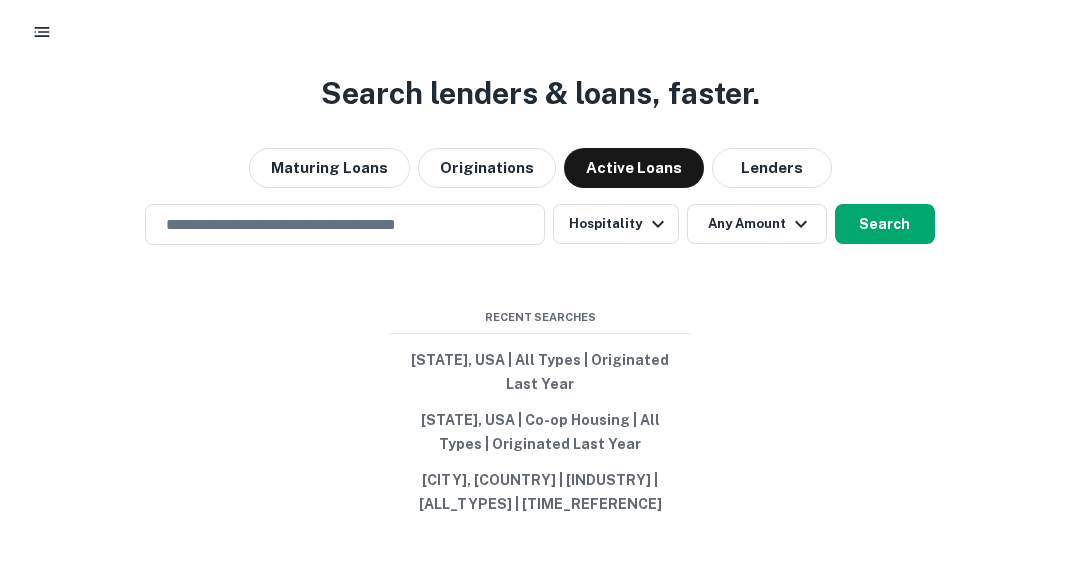 click 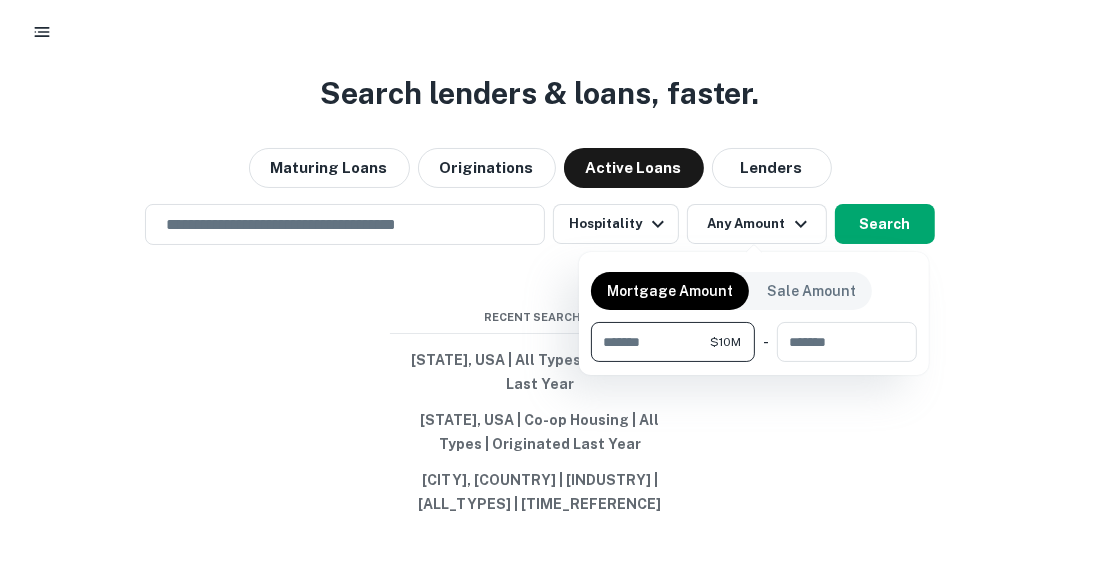 type on "********" 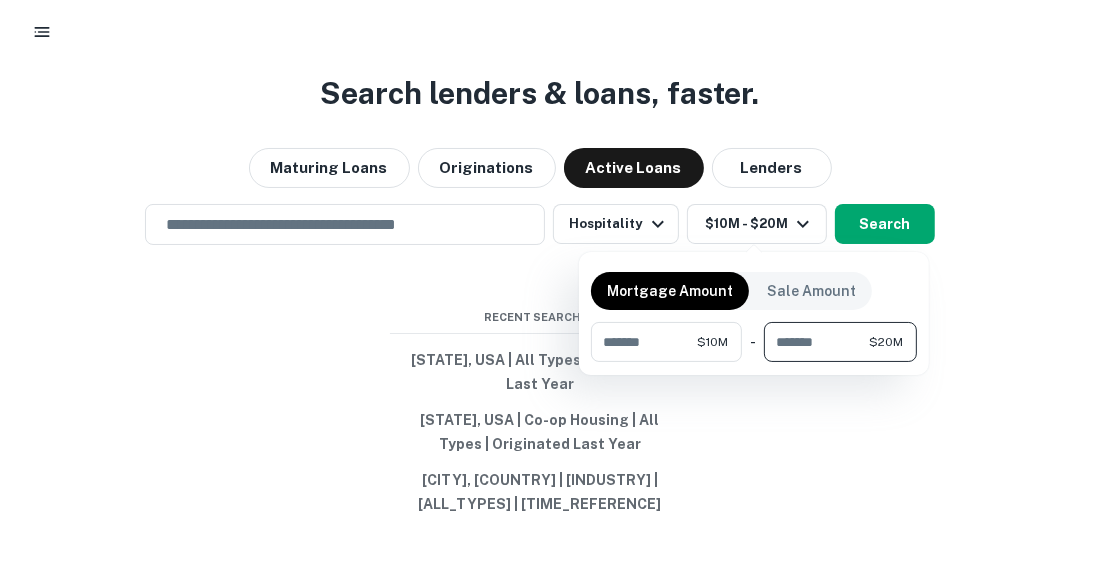 type on "********" 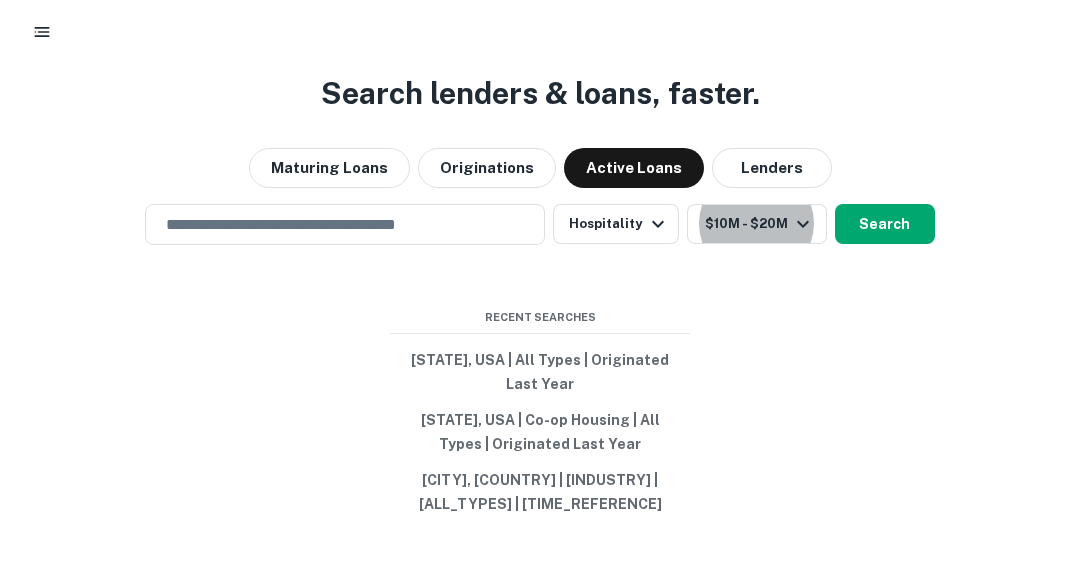 click on "Search" at bounding box center [885, 224] 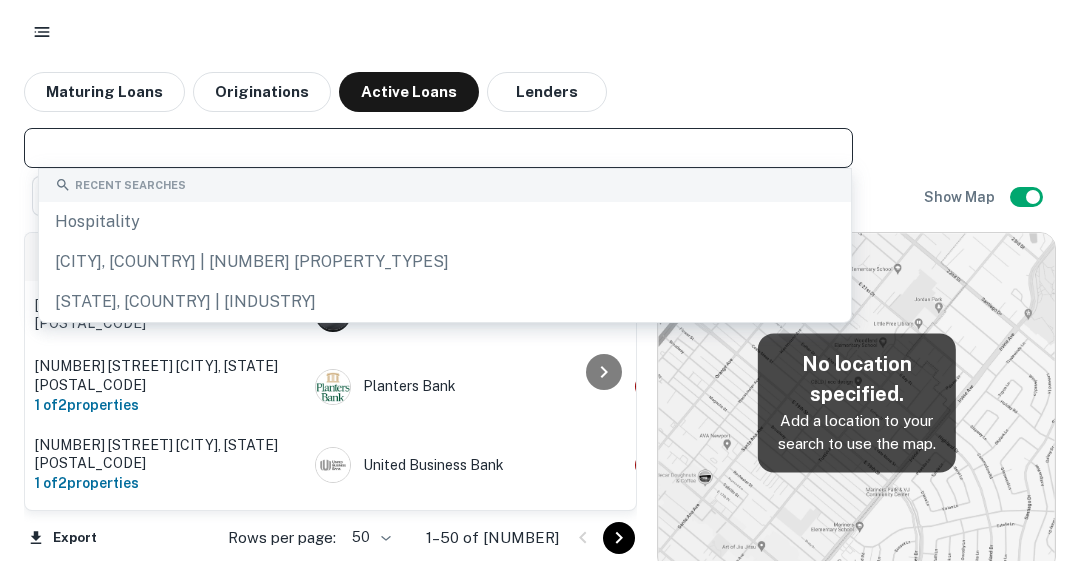 click at bounding box center [437, 148] 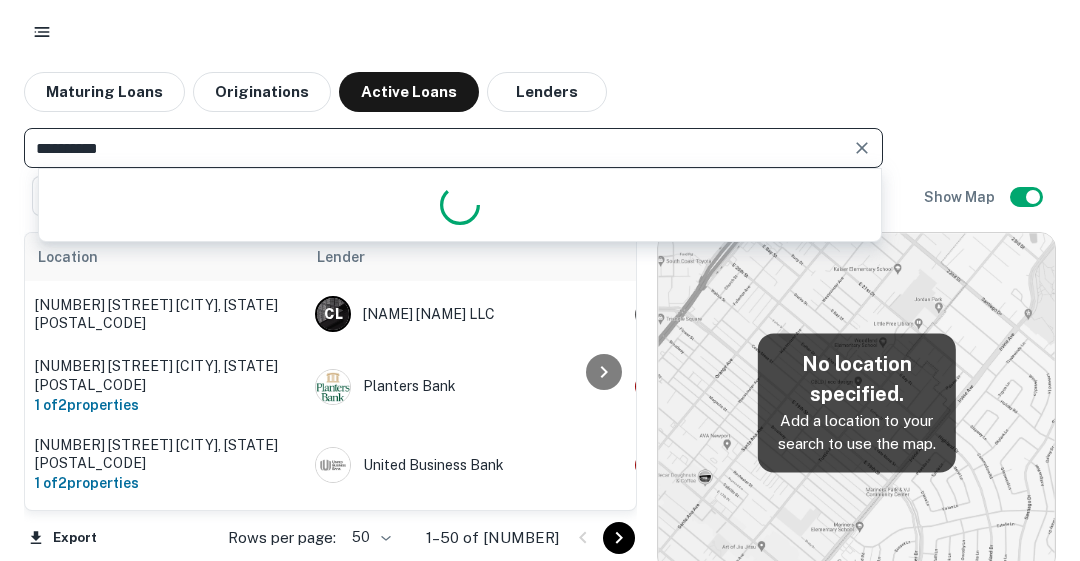type on "**********" 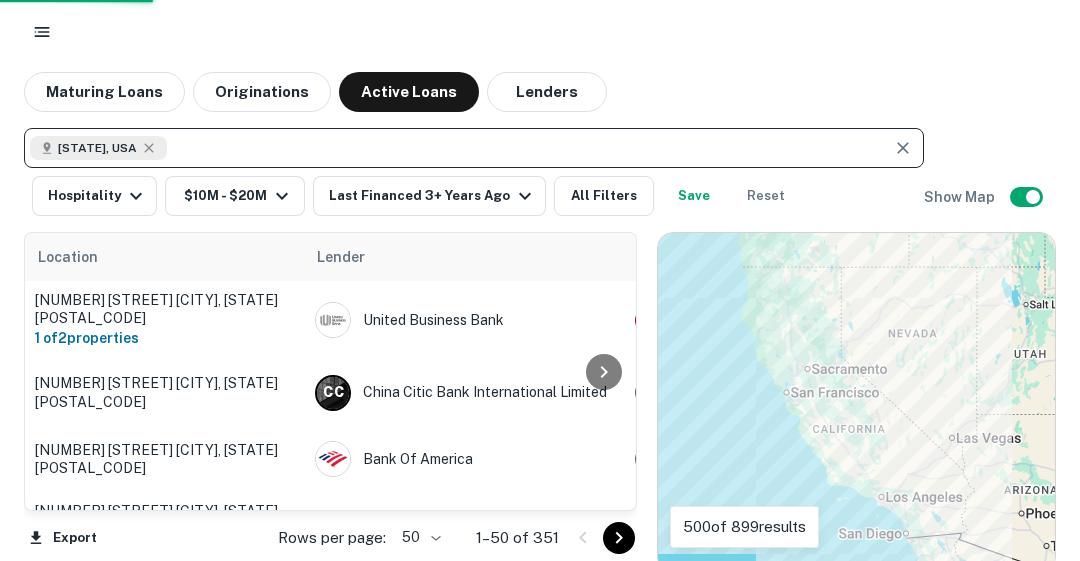 click 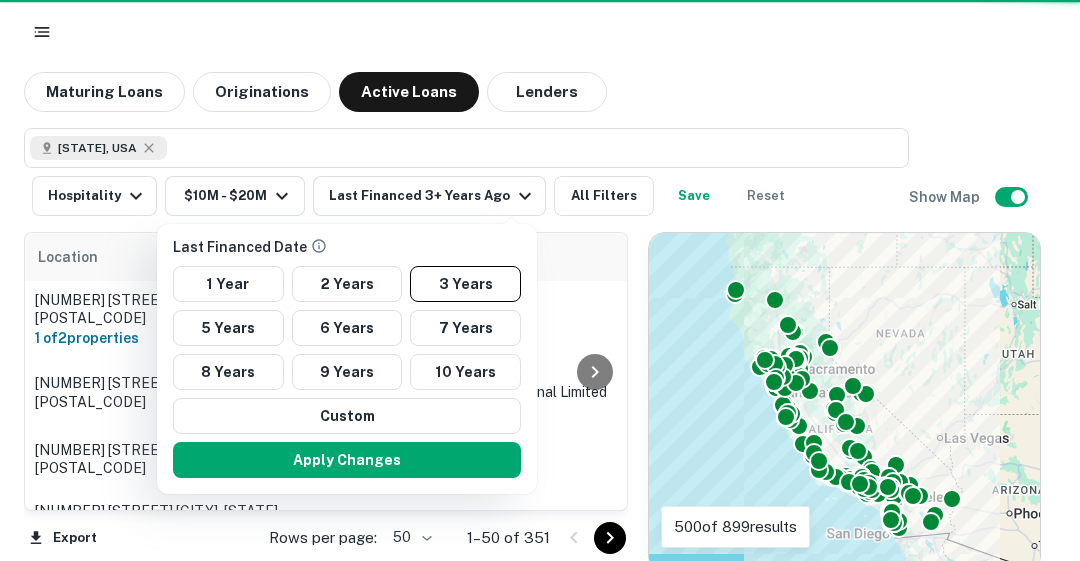 click on "1 Year" at bounding box center [228, 284] 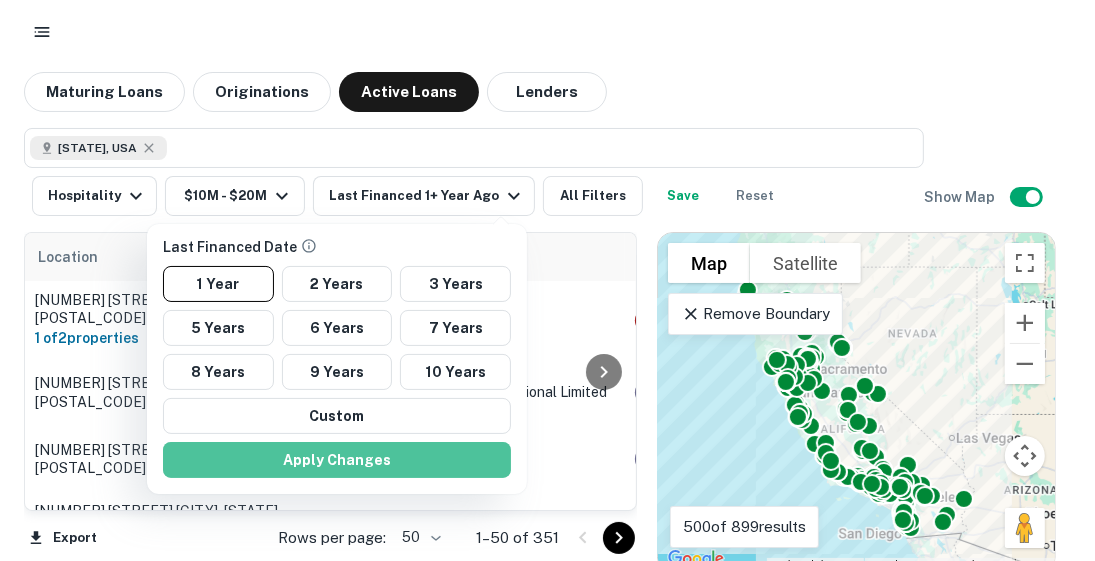 click on "Apply Changes" at bounding box center (337, 460) 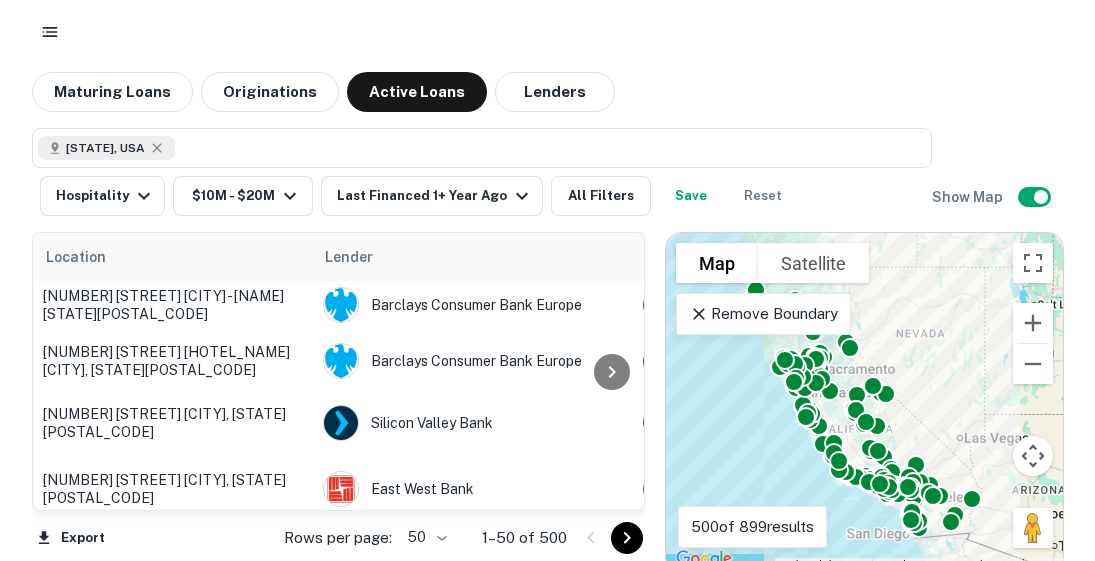 scroll, scrollTop: 3190, scrollLeft: 0, axis: vertical 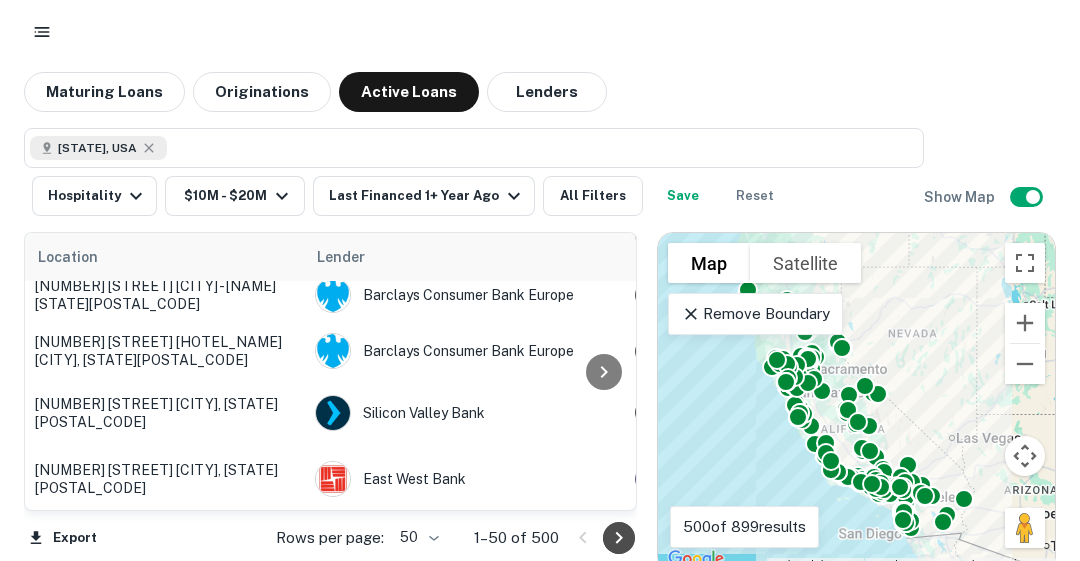 click 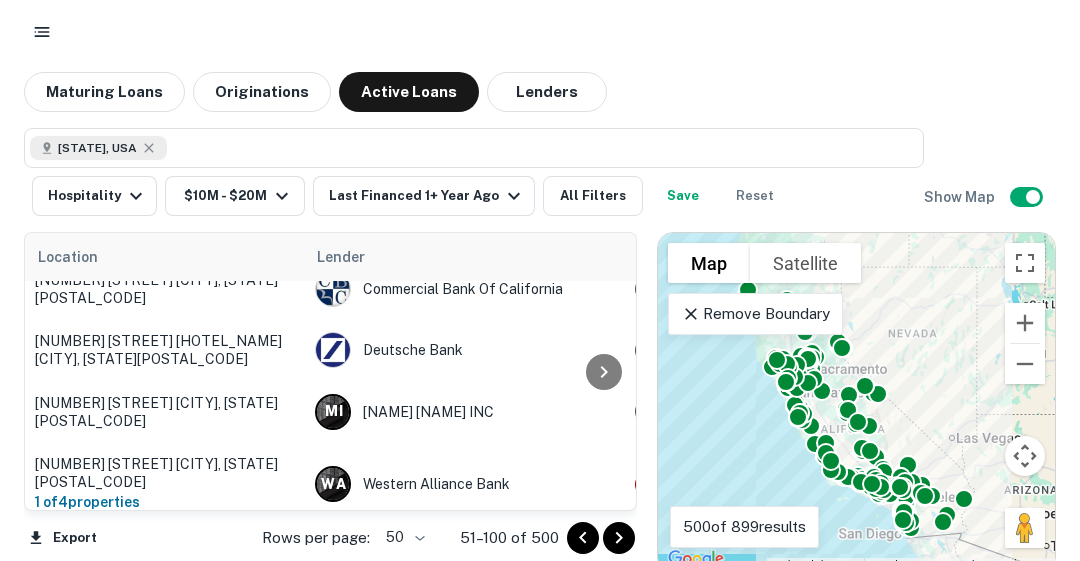 click on "All Filters" at bounding box center (593, 196) 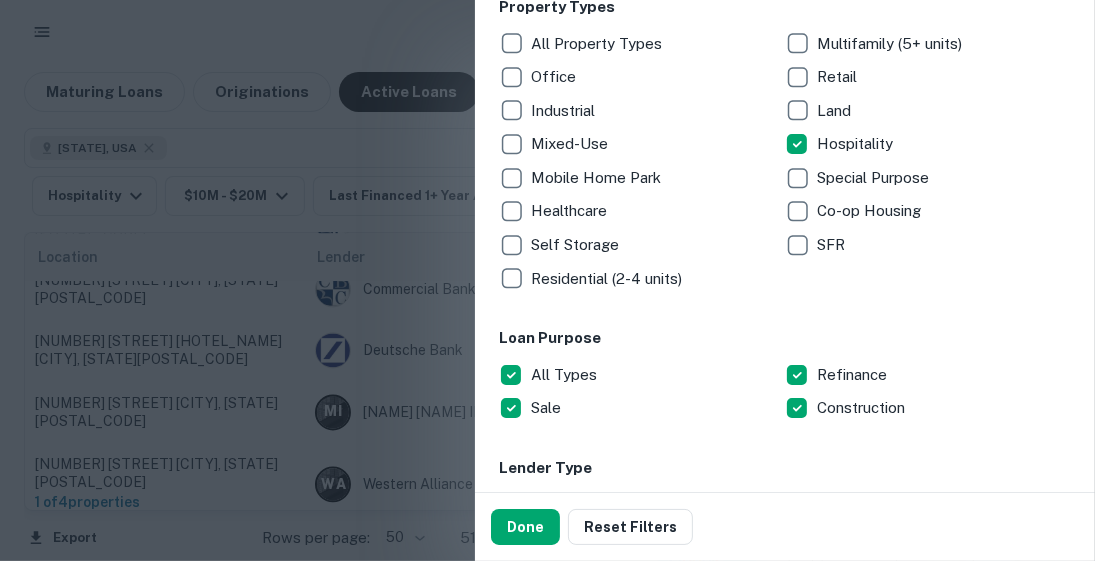 scroll, scrollTop: 370, scrollLeft: 0, axis: vertical 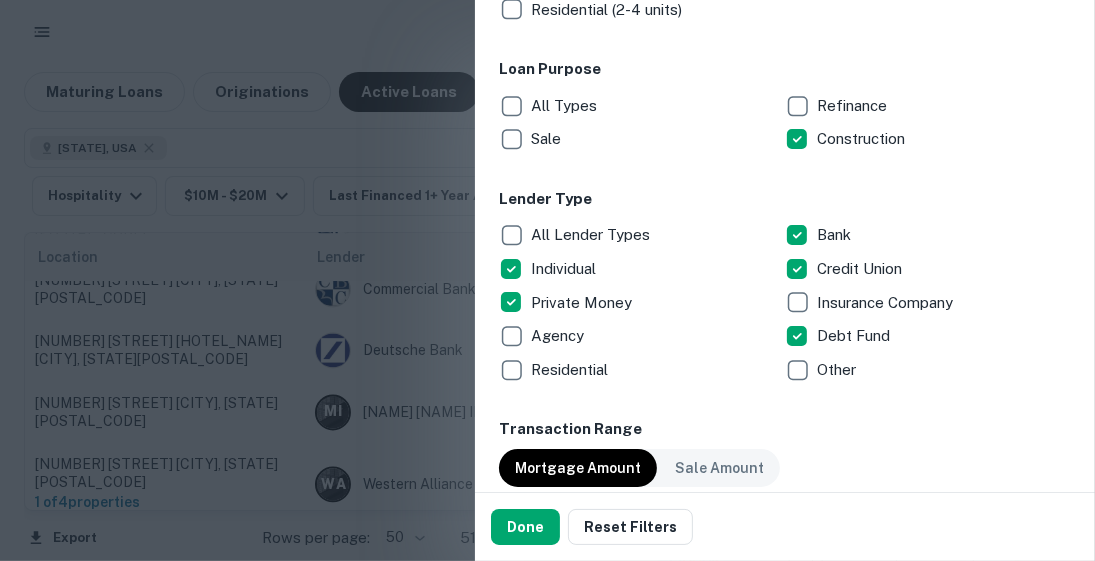 click on "Done" at bounding box center [525, 527] 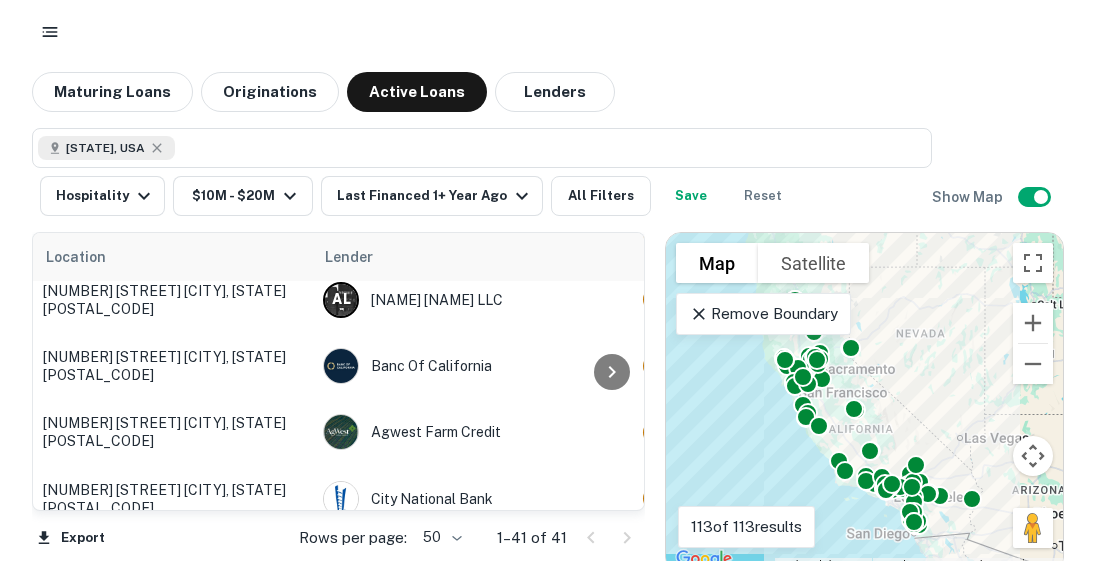 scroll, scrollTop: 816, scrollLeft: 0, axis: vertical 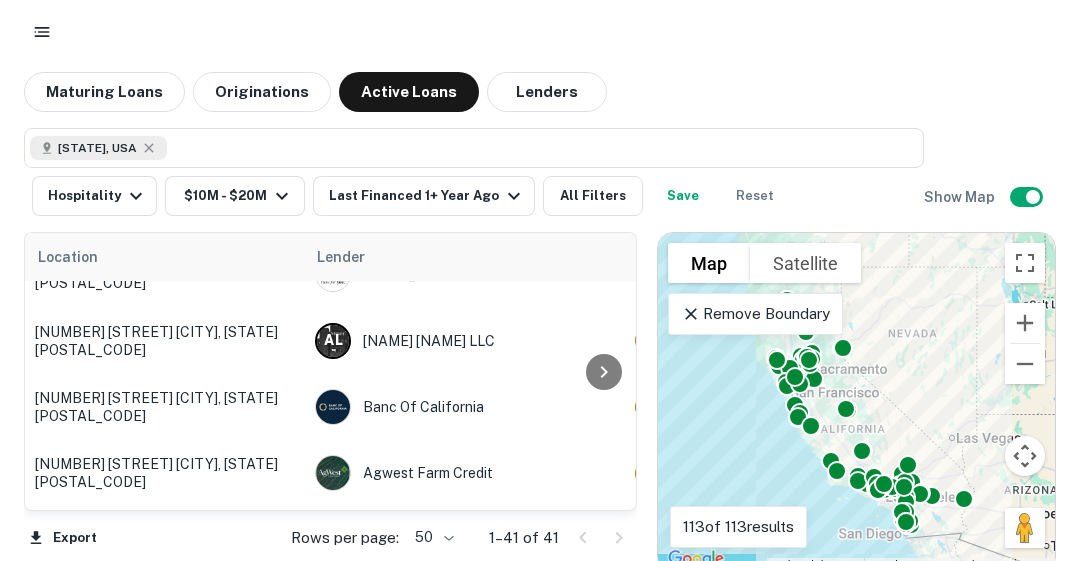 click on "Remove Boundary" at bounding box center (755, 314) 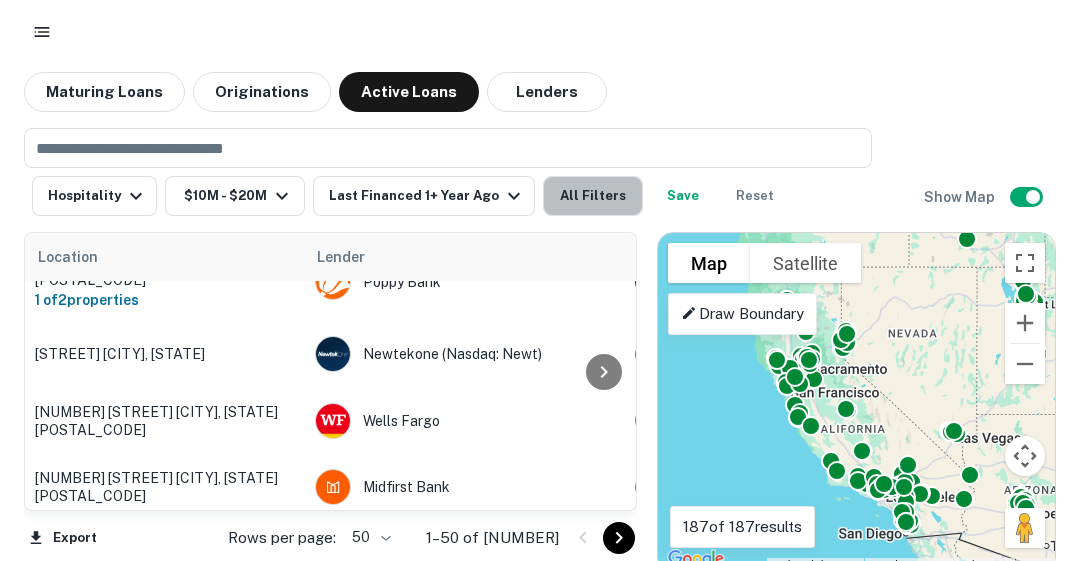 click on "All Filters" at bounding box center [593, 196] 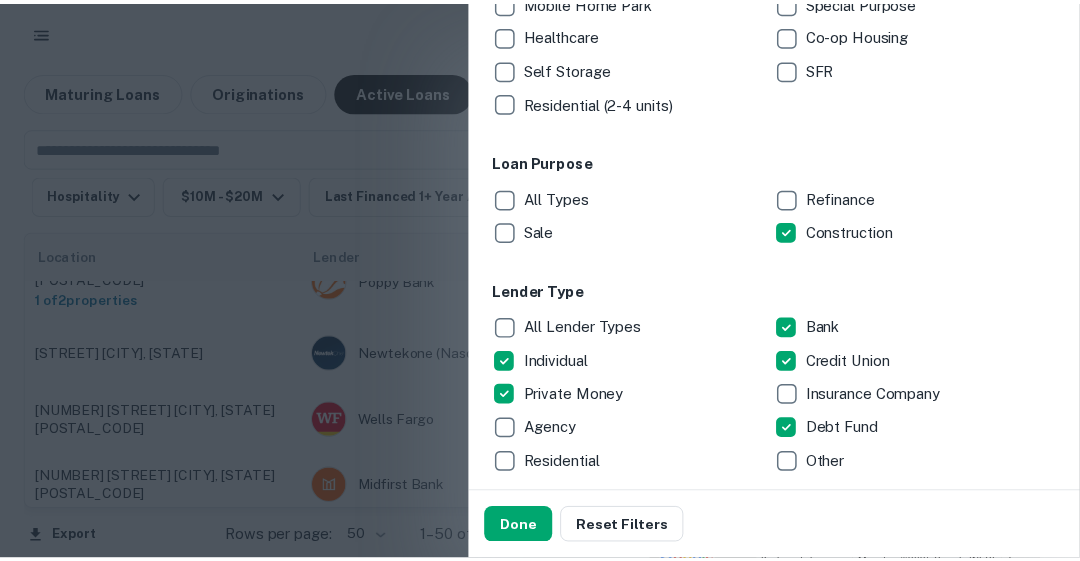 scroll, scrollTop: 588, scrollLeft: 0, axis: vertical 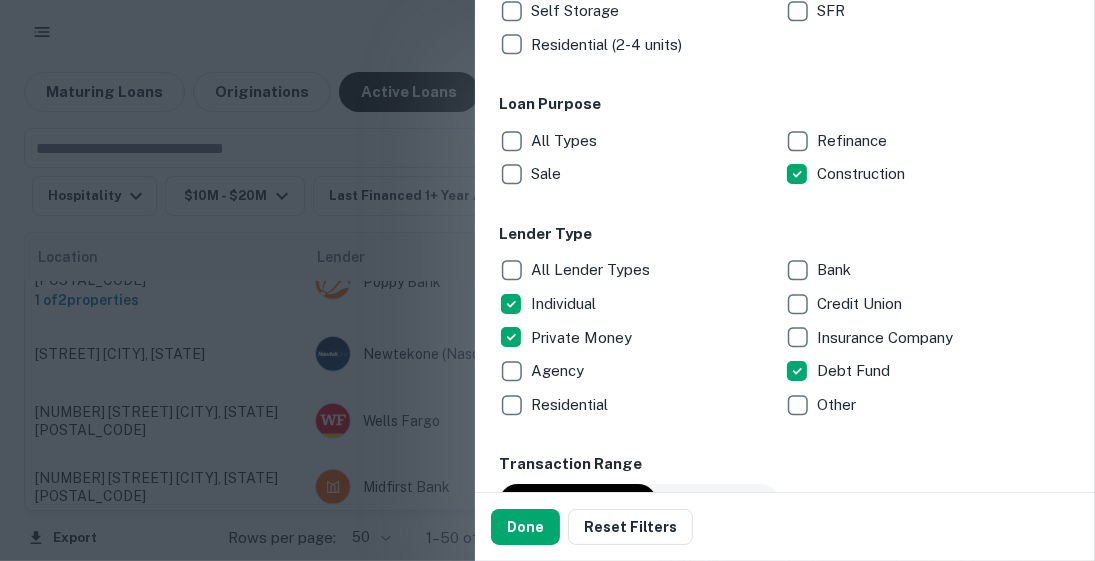 click on "Done" at bounding box center [525, 527] 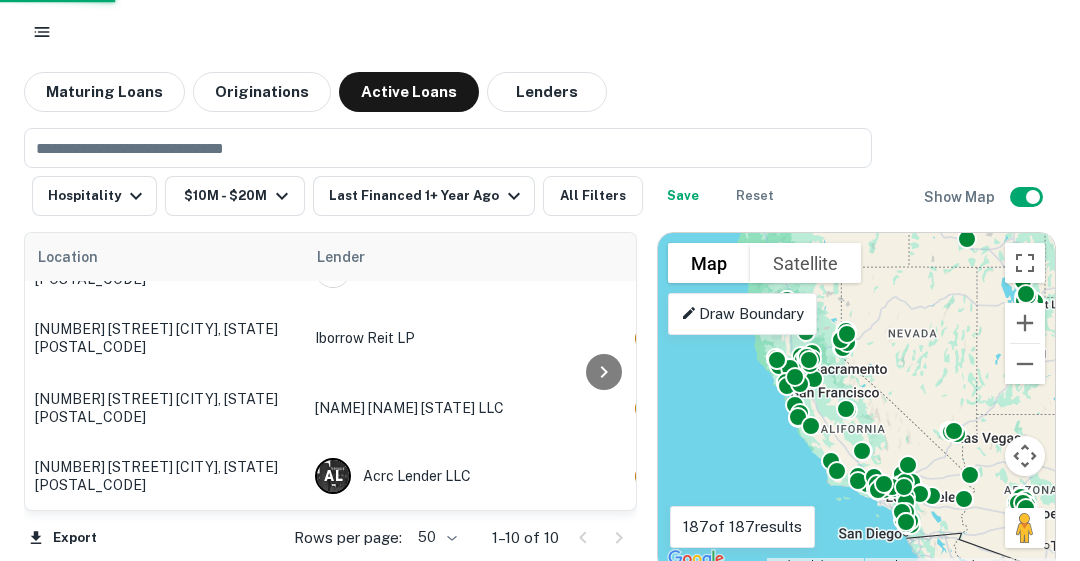 scroll, scrollTop: 526, scrollLeft: 0, axis: vertical 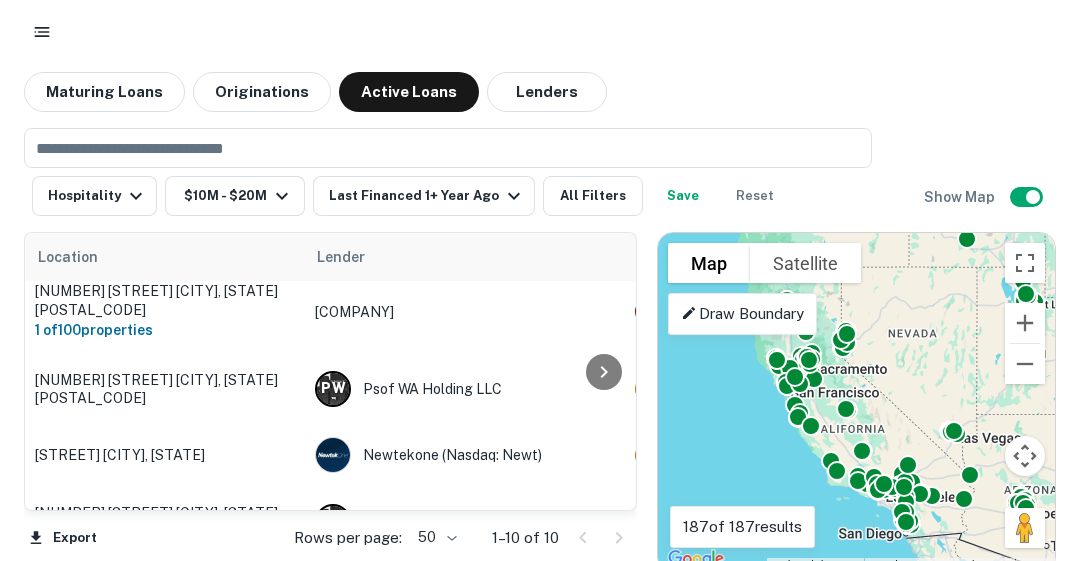 click at bounding box center (431, 148) 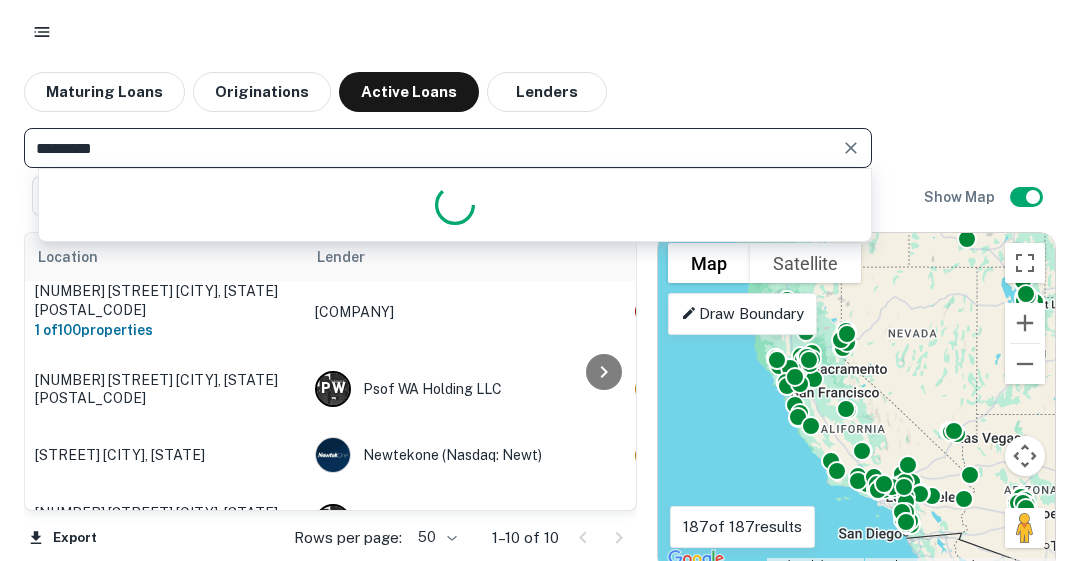 type on "**********" 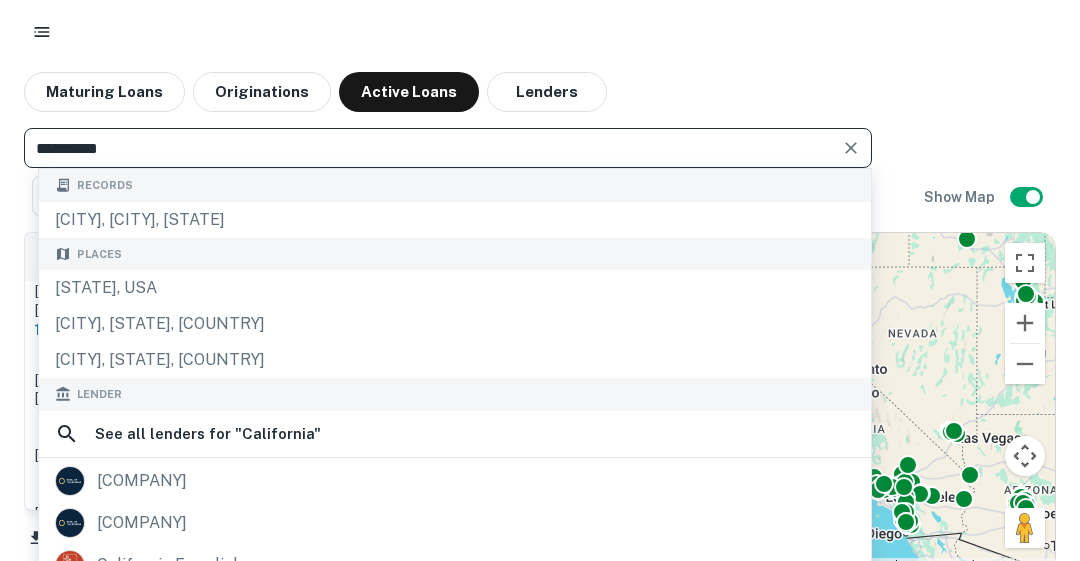 click on "[STATE], USA" at bounding box center (455, 288) 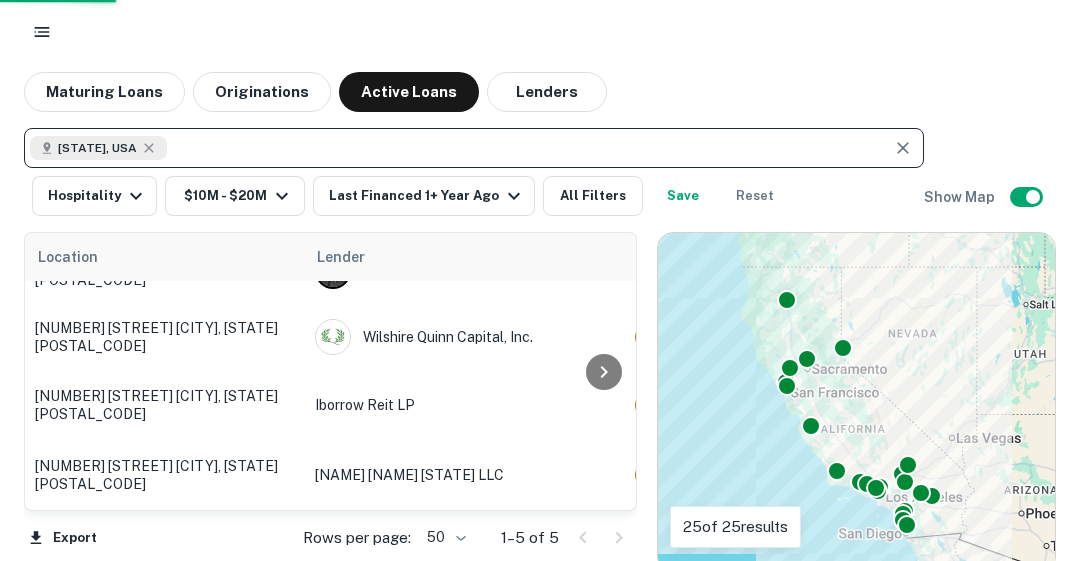 scroll, scrollTop: 146, scrollLeft: 0, axis: vertical 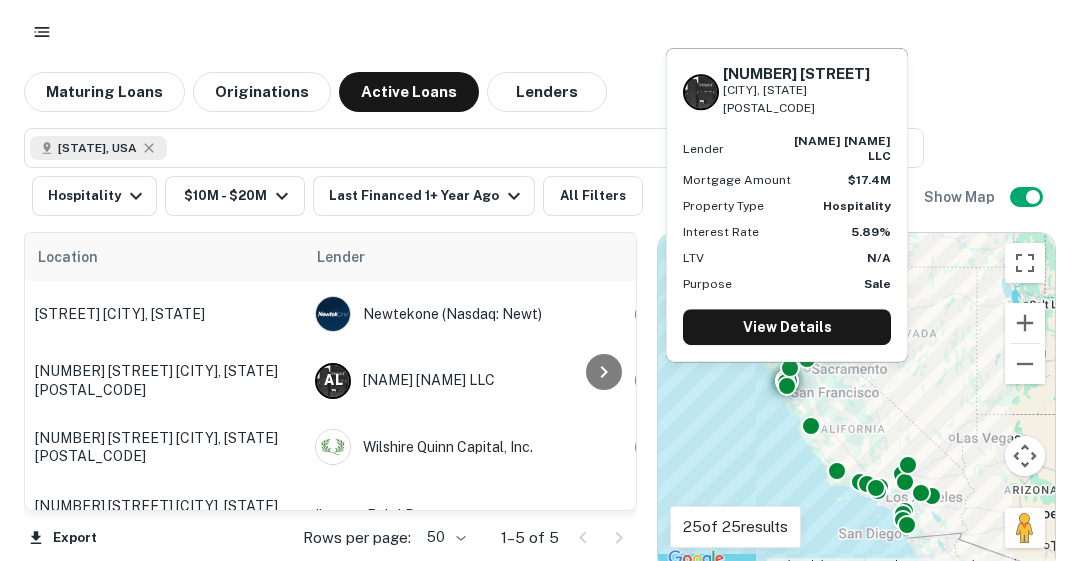 click on "[COMPANY]" at bounding box center (465, 381) 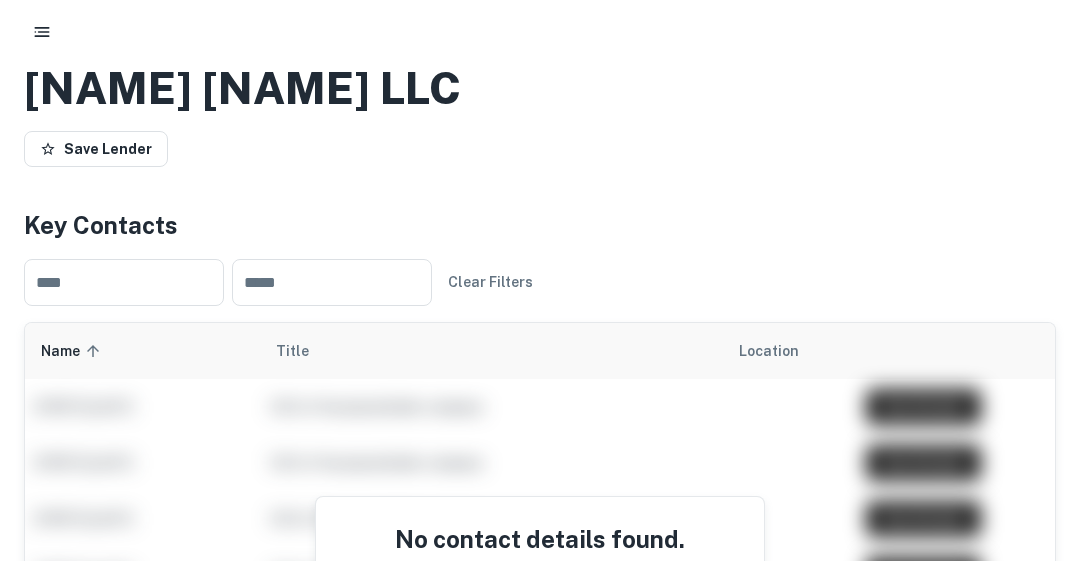 scroll, scrollTop: 145, scrollLeft: 0, axis: vertical 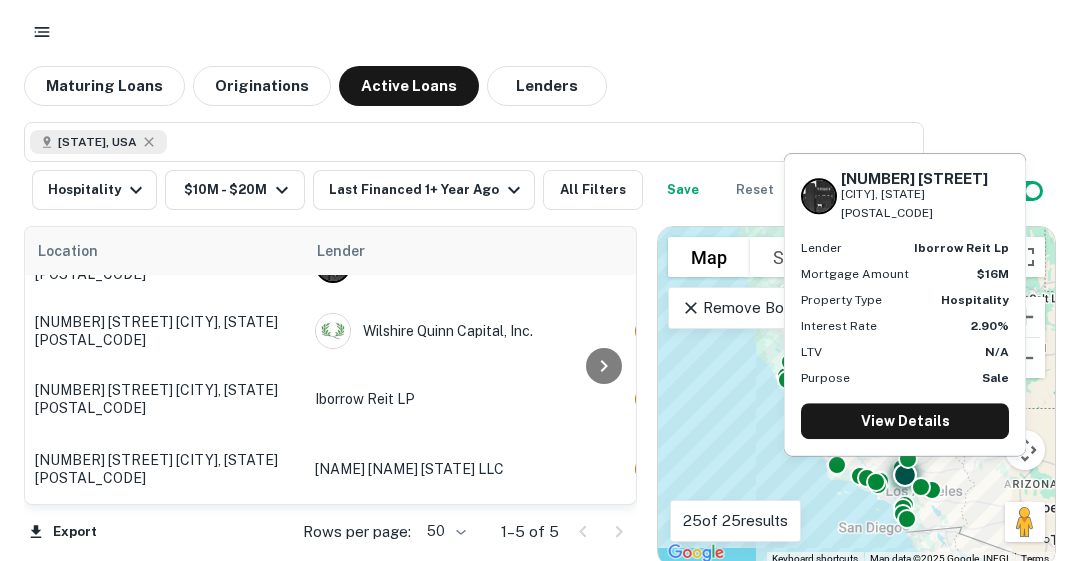 click on "Iborrow Reit LP" at bounding box center [465, 399] 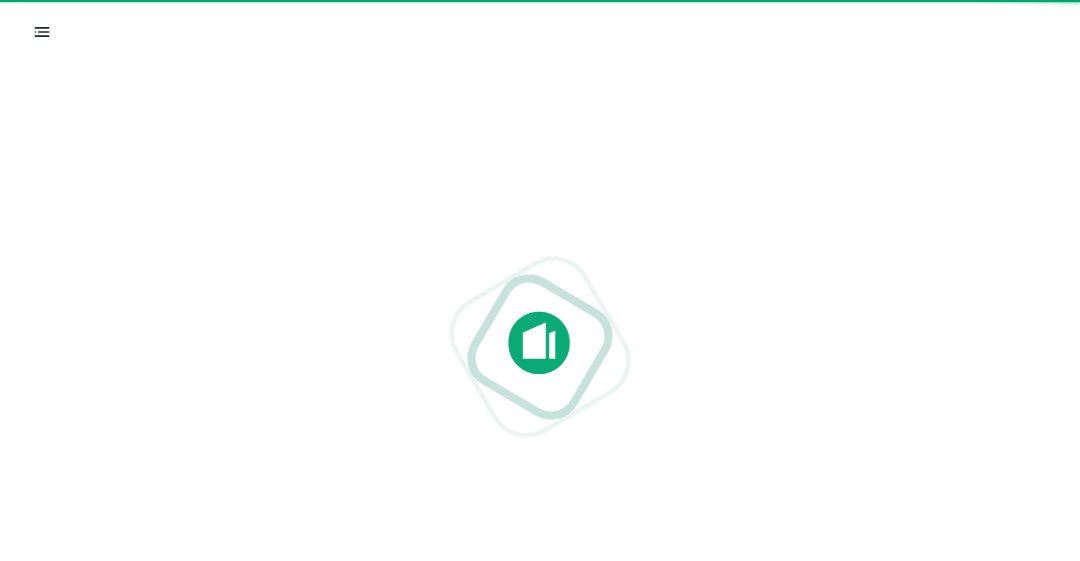 scroll, scrollTop: 0, scrollLeft: 0, axis: both 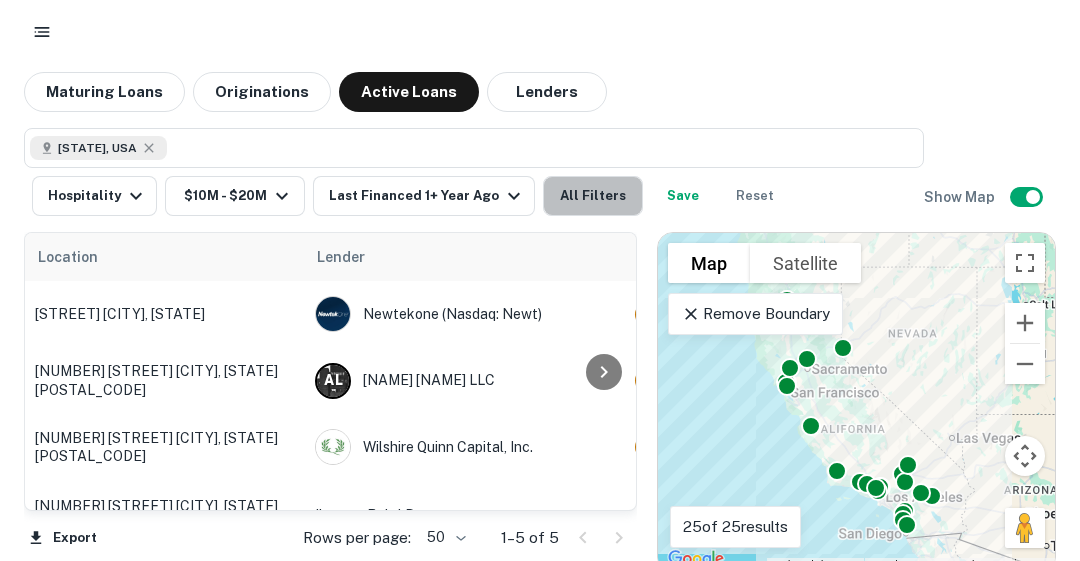 click on "All Filters" at bounding box center (593, 196) 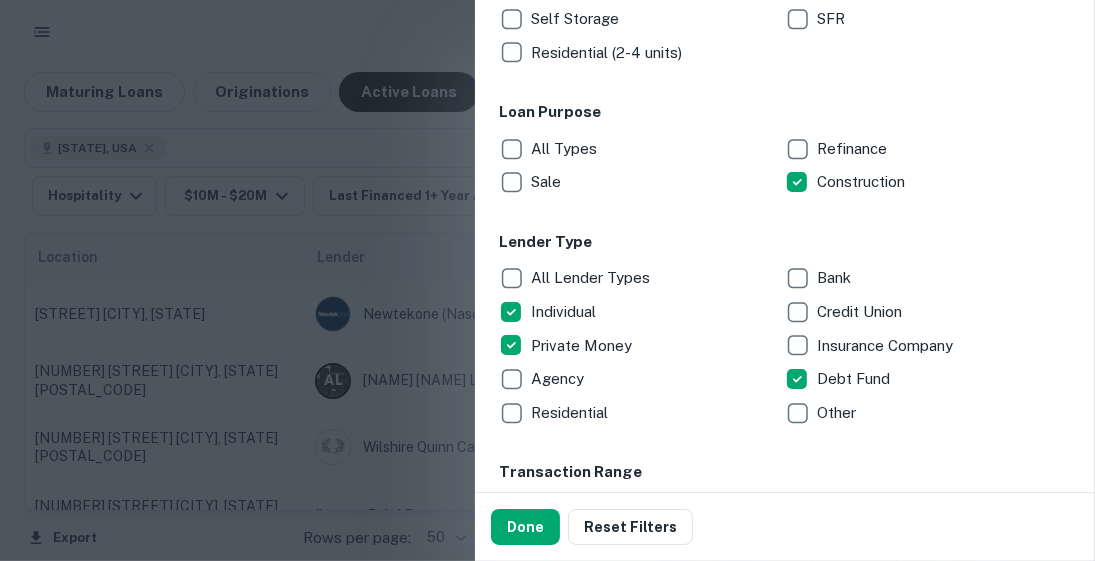 scroll, scrollTop: 600, scrollLeft: 0, axis: vertical 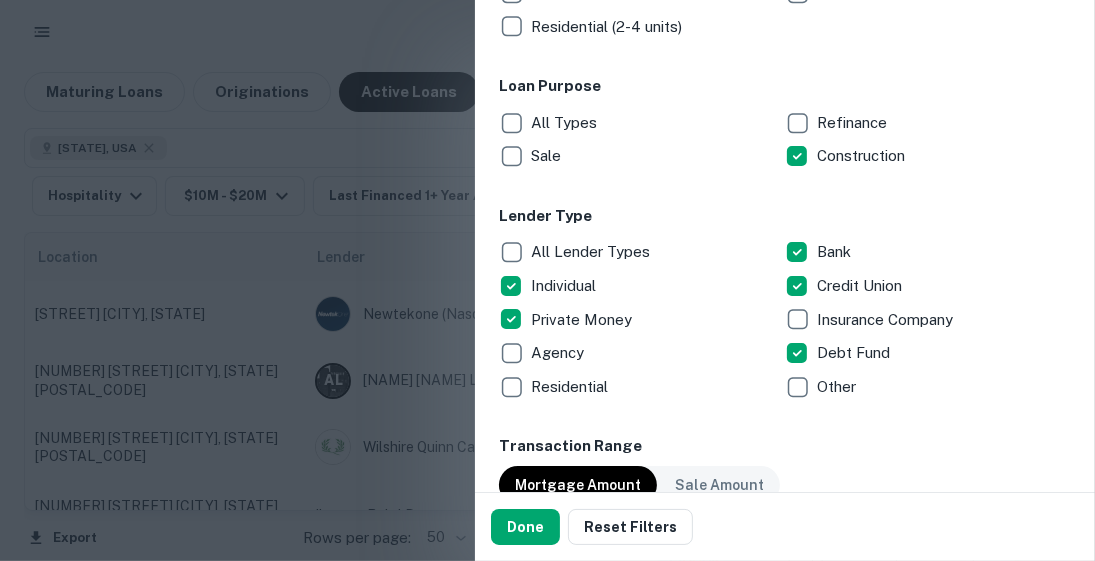 click on "Done" at bounding box center (525, 527) 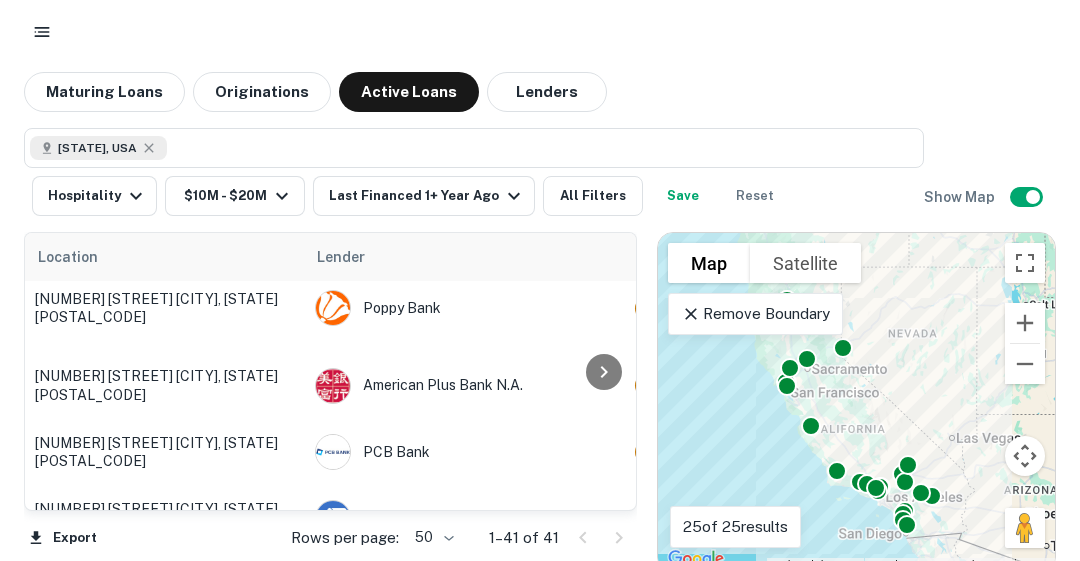 scroll, scrollTop: 26, scrollLeft: 0, axis: vertical 